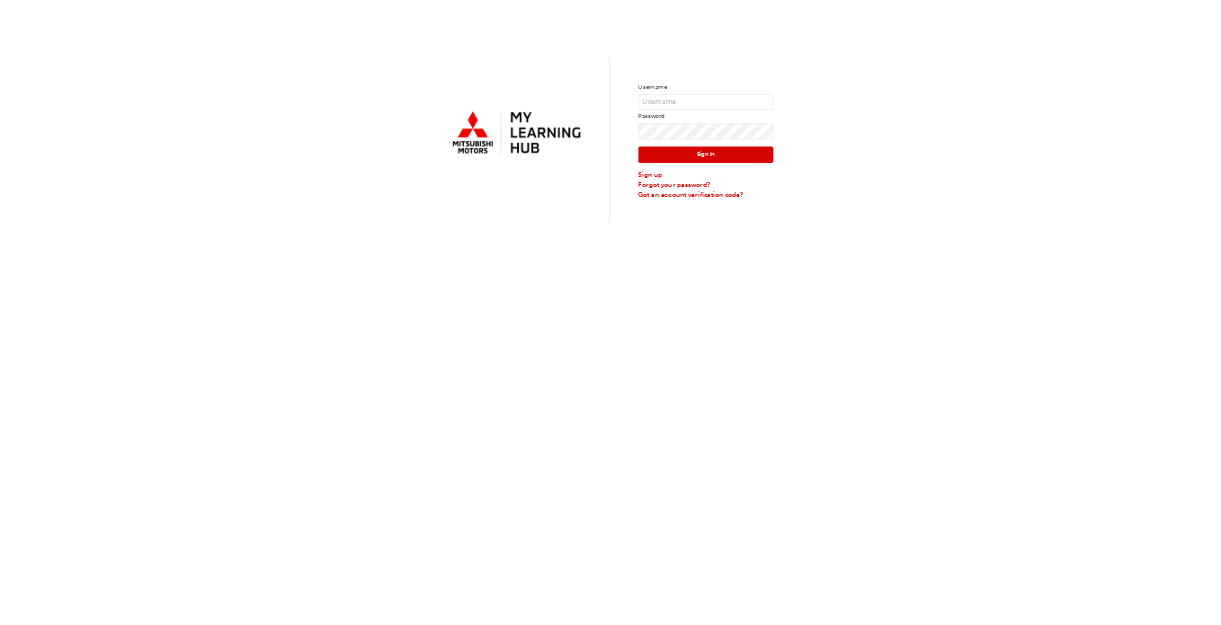 scroll, scrollTop: 0, scrollLeft: 0, axis: both 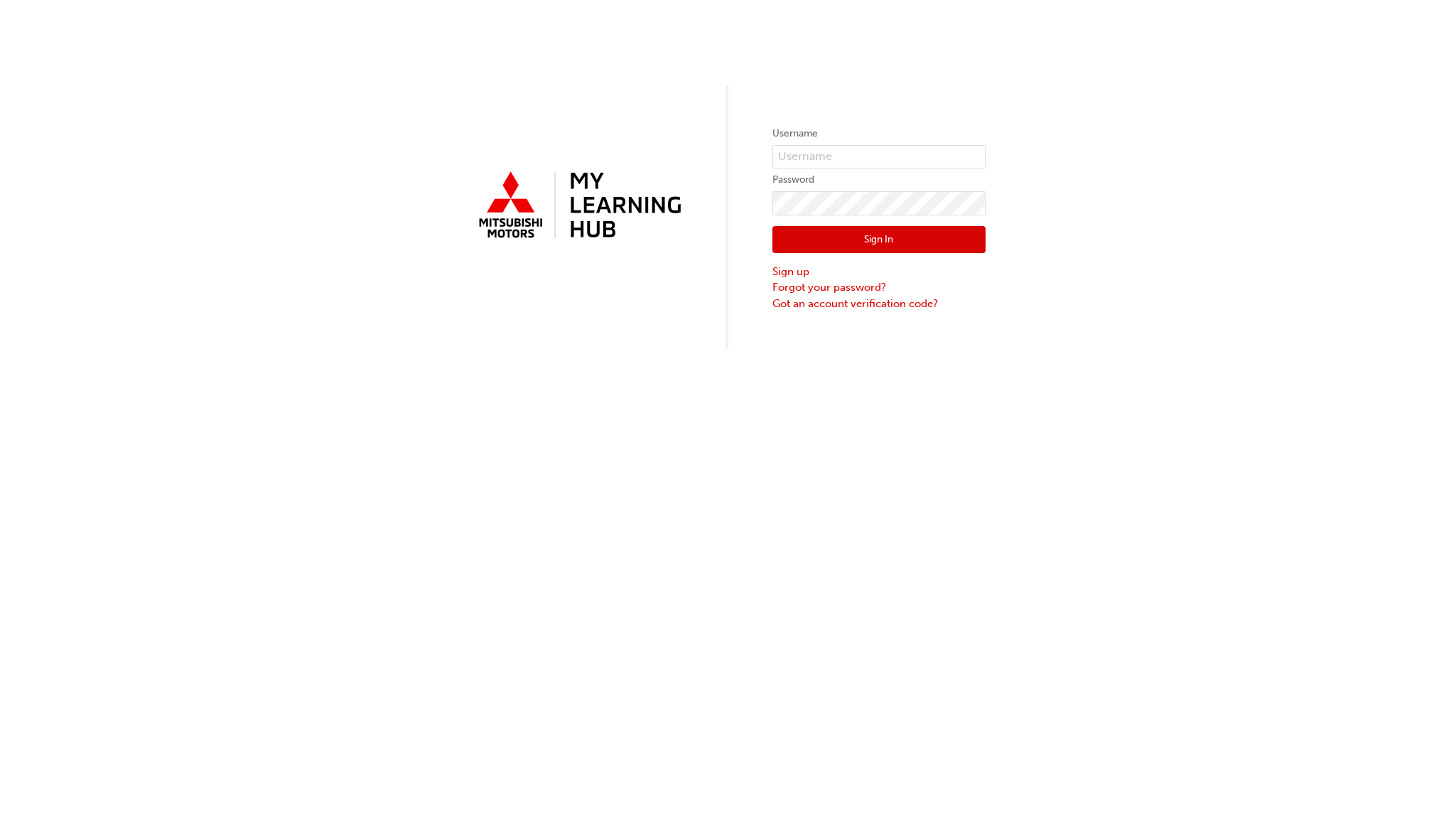 click on "Username Password Sign In Sign up Forgot your password? Got an account verification code?" at bounding box center [728, 174] 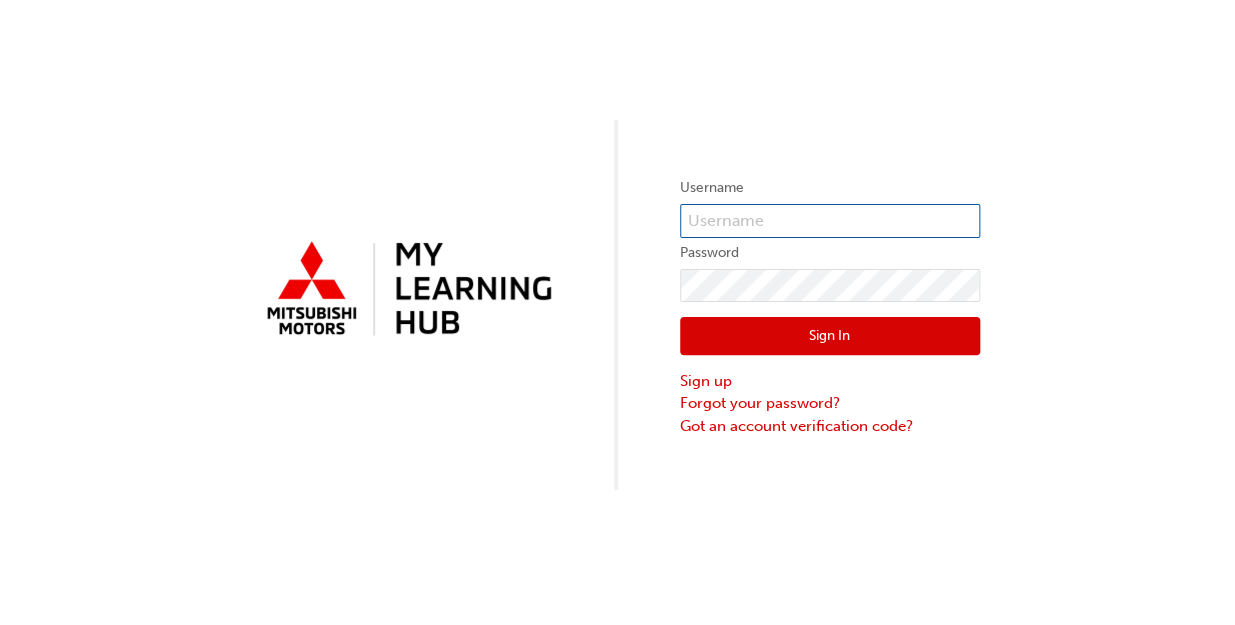 drag, startPoint x: 1879, startPoint y: 1, endPoint x: 830, endPoint y: 227, distance: 1073.069 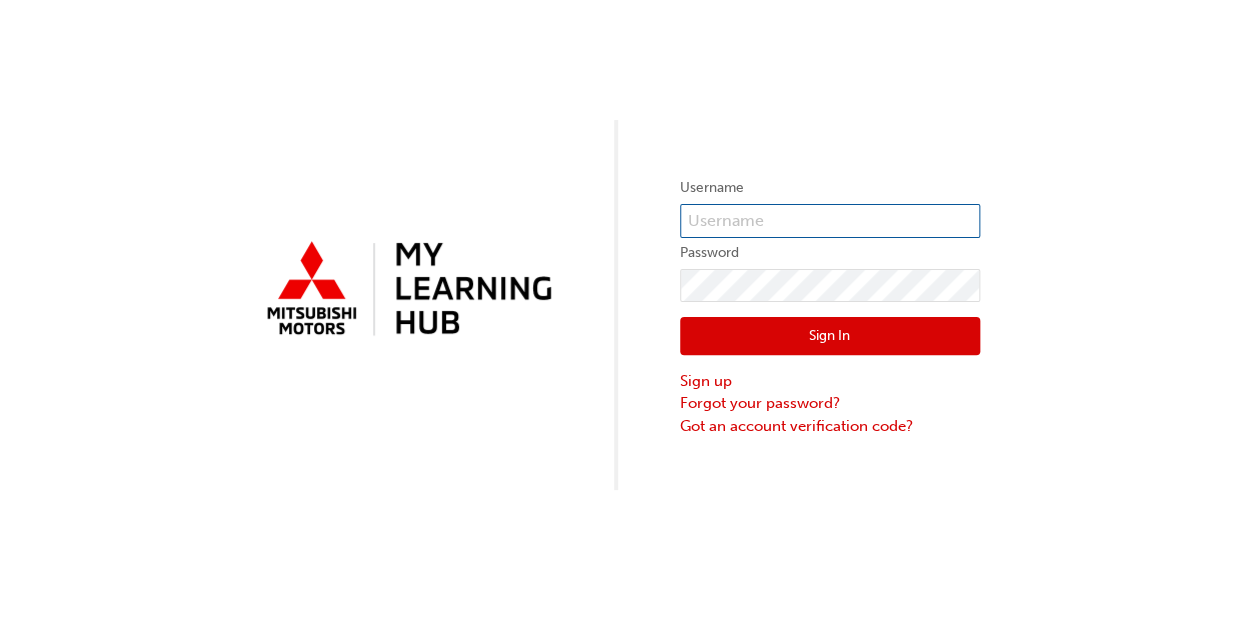 type on "0005931794" 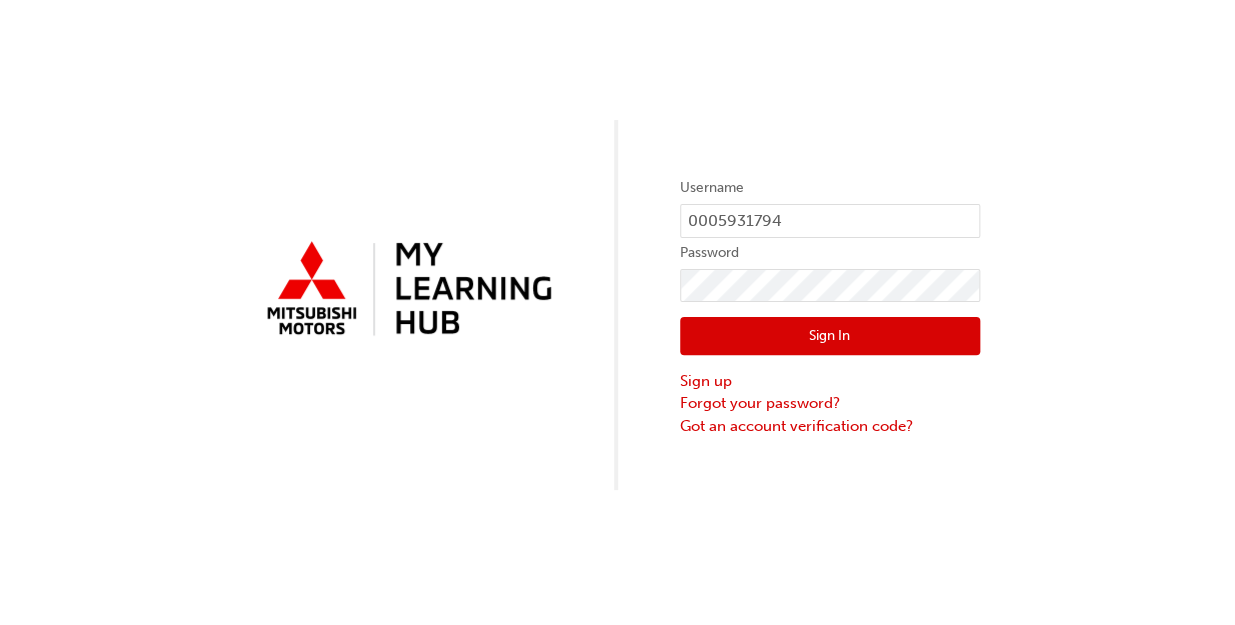 click on "Sign In" at bounding box center (830, 336) 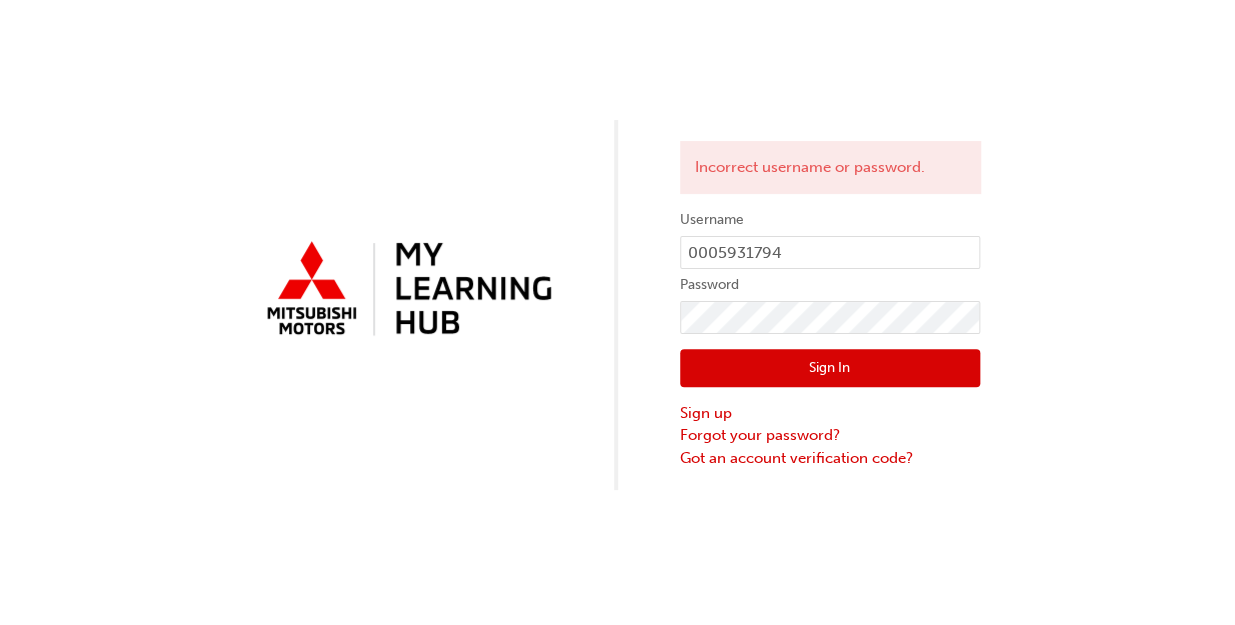 click on "Incorrect username or password. Username 0005931794 Password Sign In Sign up Forgot your password? Got an account verification code?" at bounding box center [617, 245] 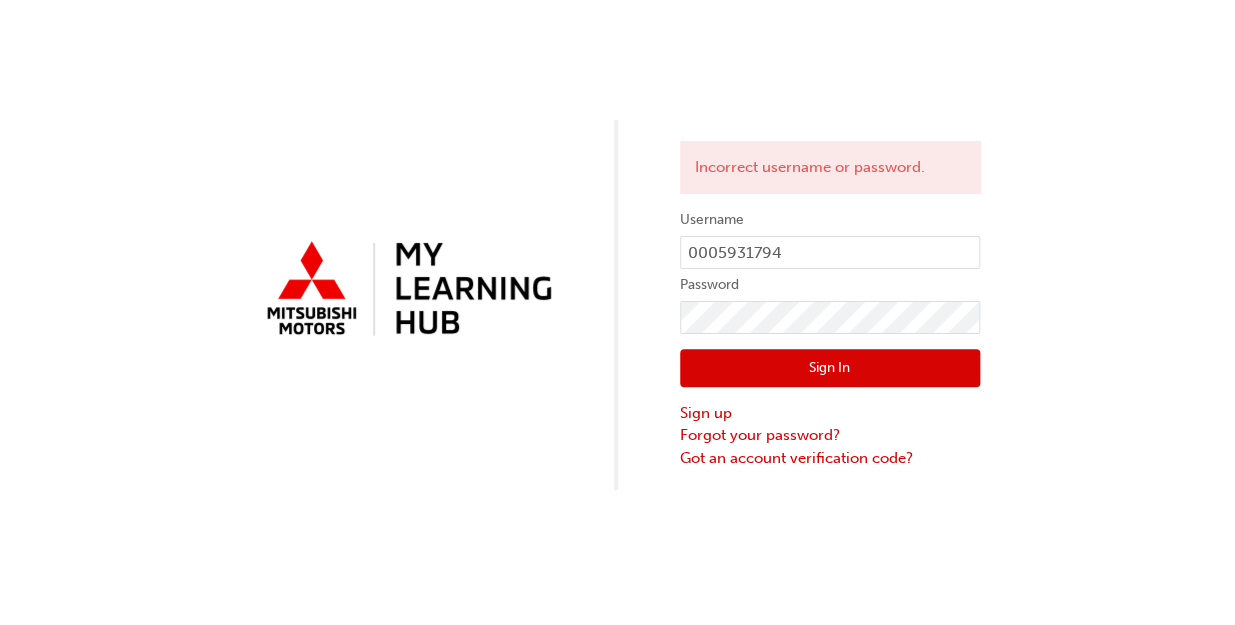 click on "Sign In" at bounding box center [830, 368] 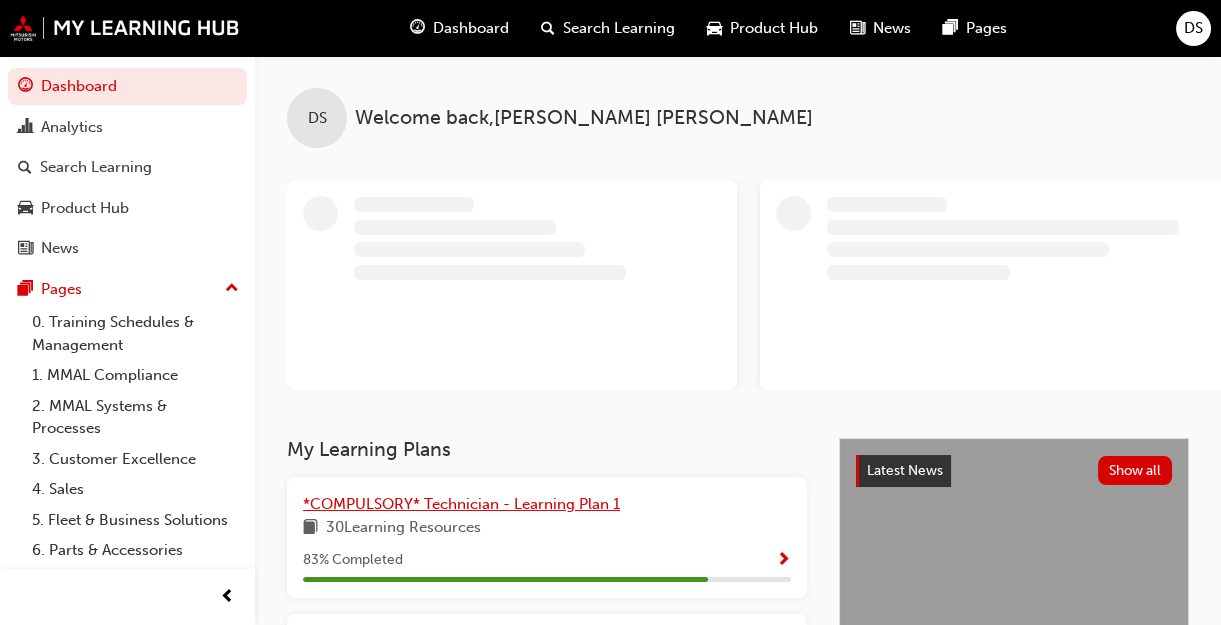 click on "*COMPULSORY* Technician - Learning Plan 1" at bounding box center [461, 504] 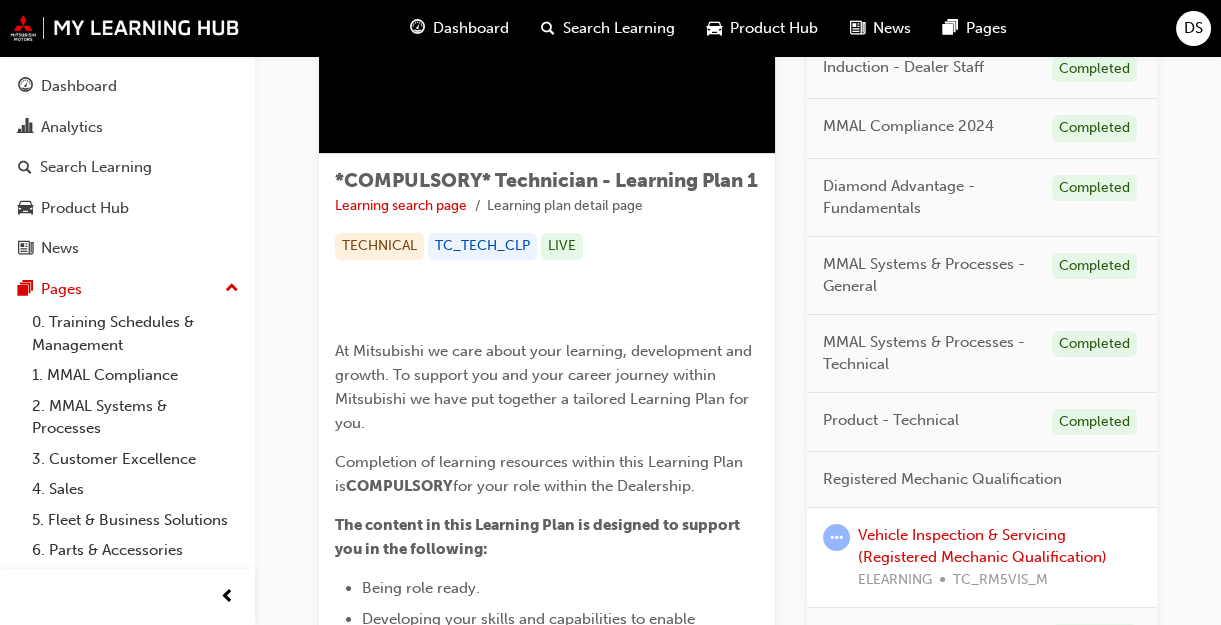 scroll, scrollTop: 235, scrollLeft: 0, axis: vertical 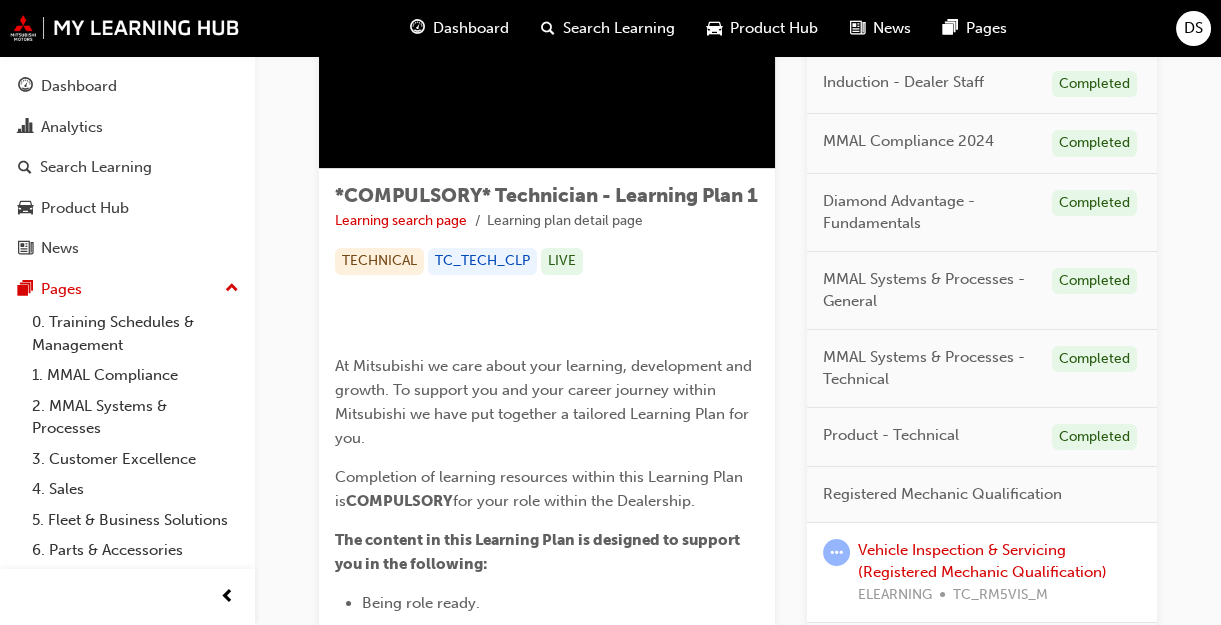 click at bounding box center (848, 27) 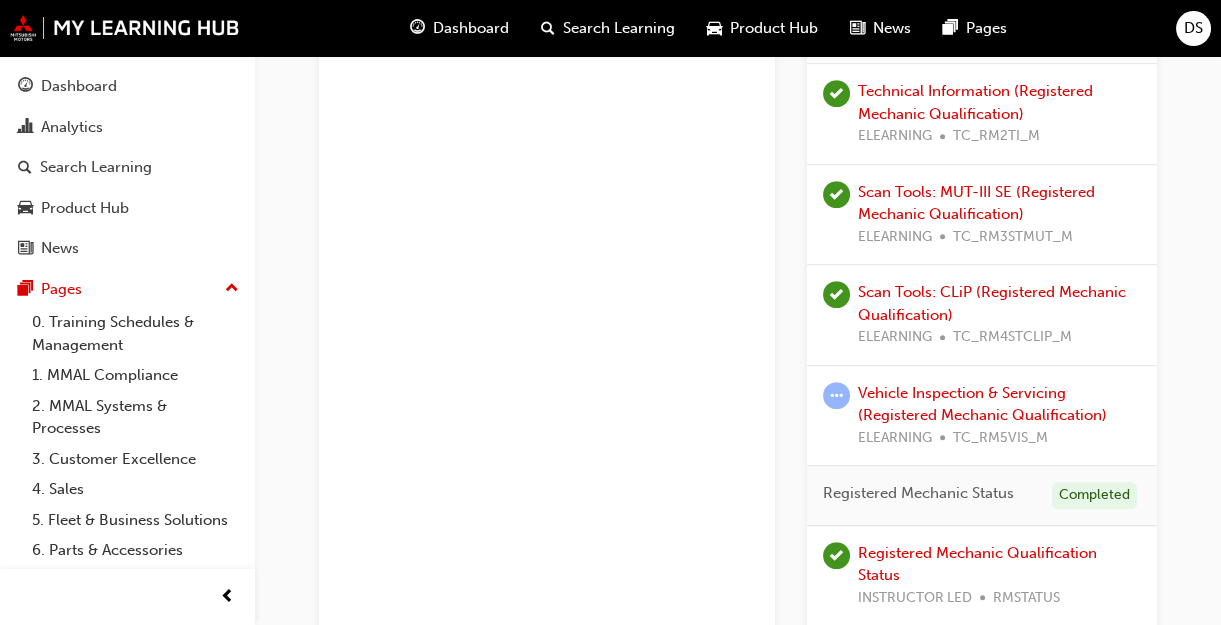 scroll, scrollTop: 1860, scrollLeft: 0, axis: vertical 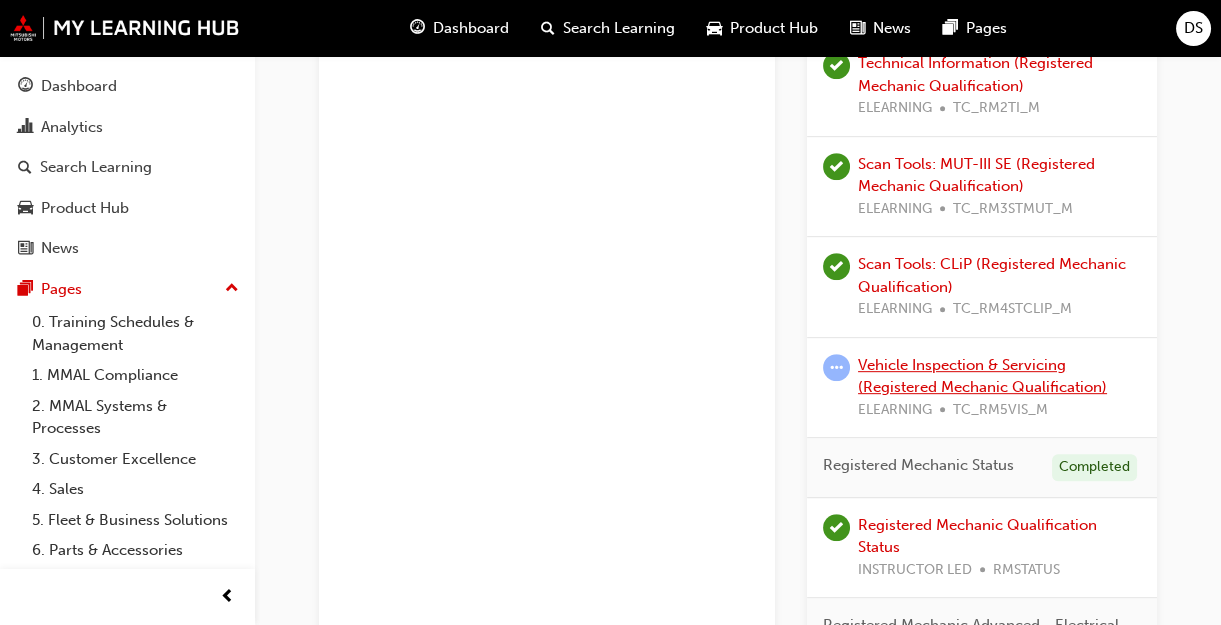 click on "Vehicle Inspection & Servicing (Registered Mechanic Qualification)" at bounding box center [982, 376] 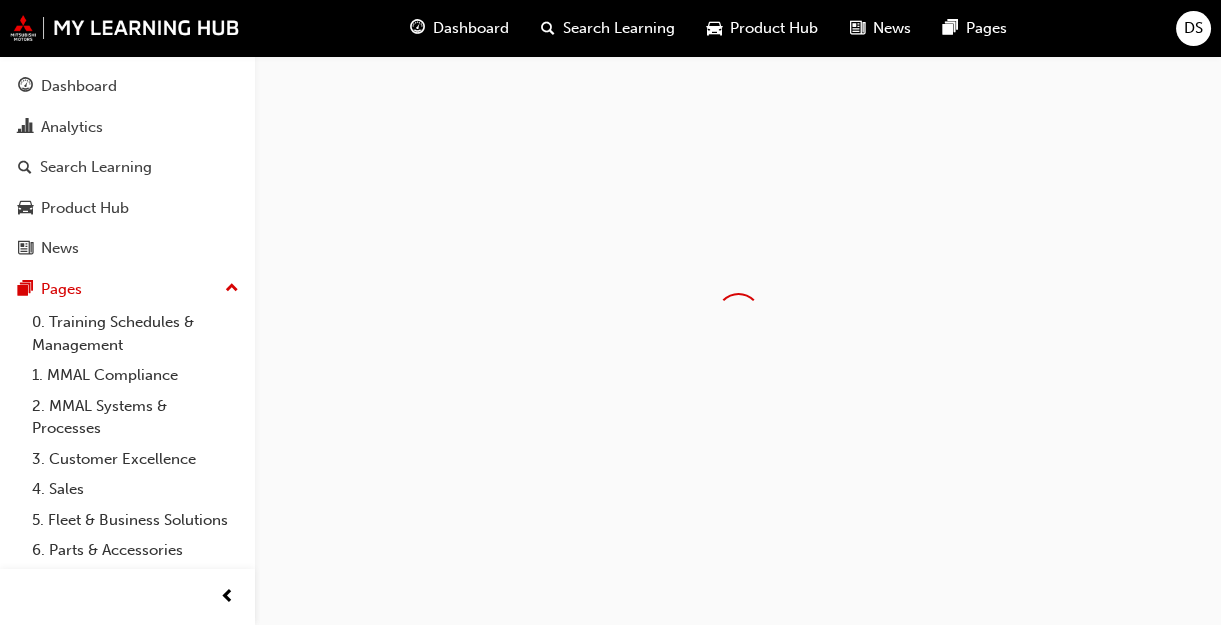 scroll, scrollTop: 0, scrollLeft: 0, axis: both 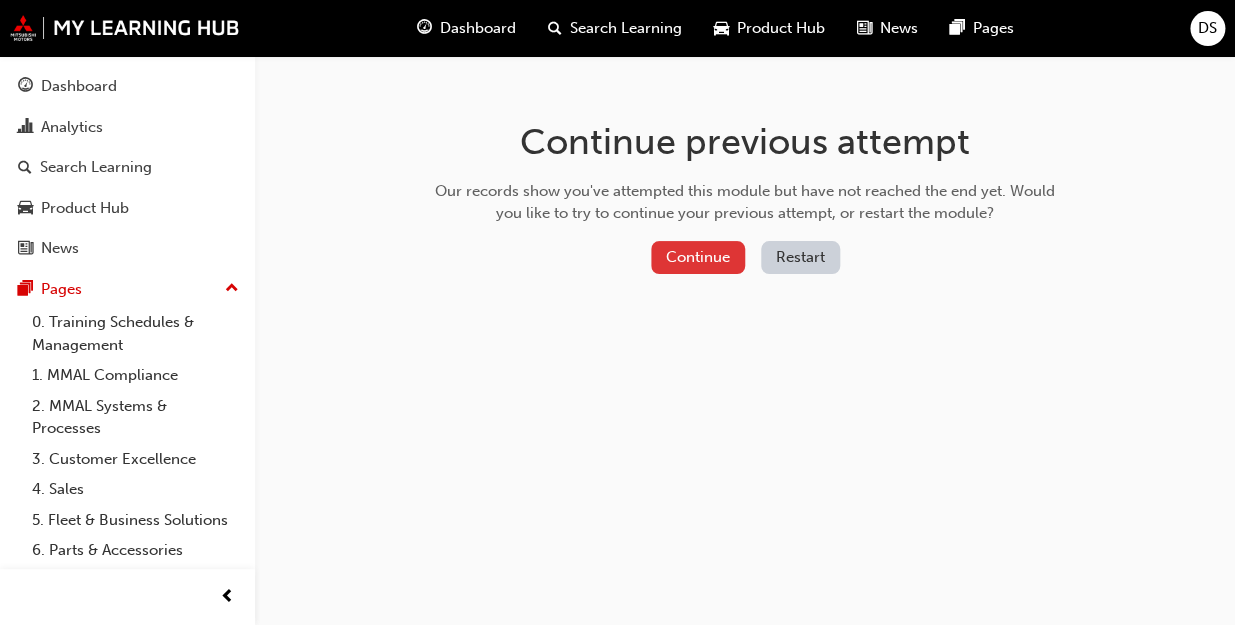 click on "Continue" at bounding box center (698, 257) 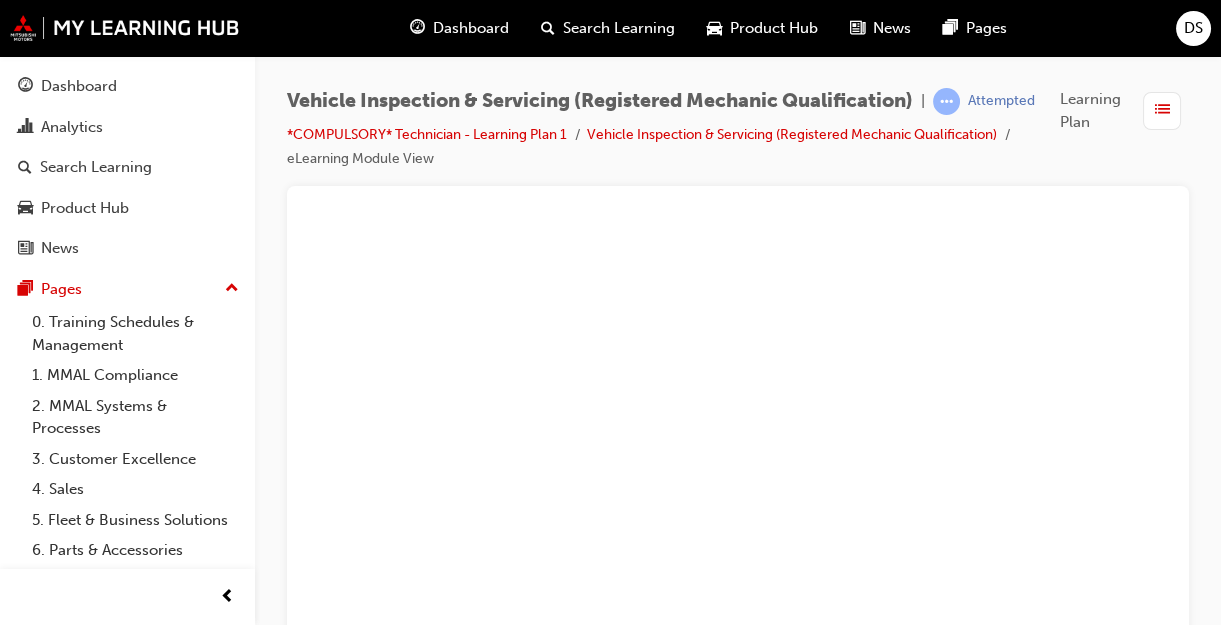 scroll, scrollTop: 20, scrollLeft: 0, axis: vertical 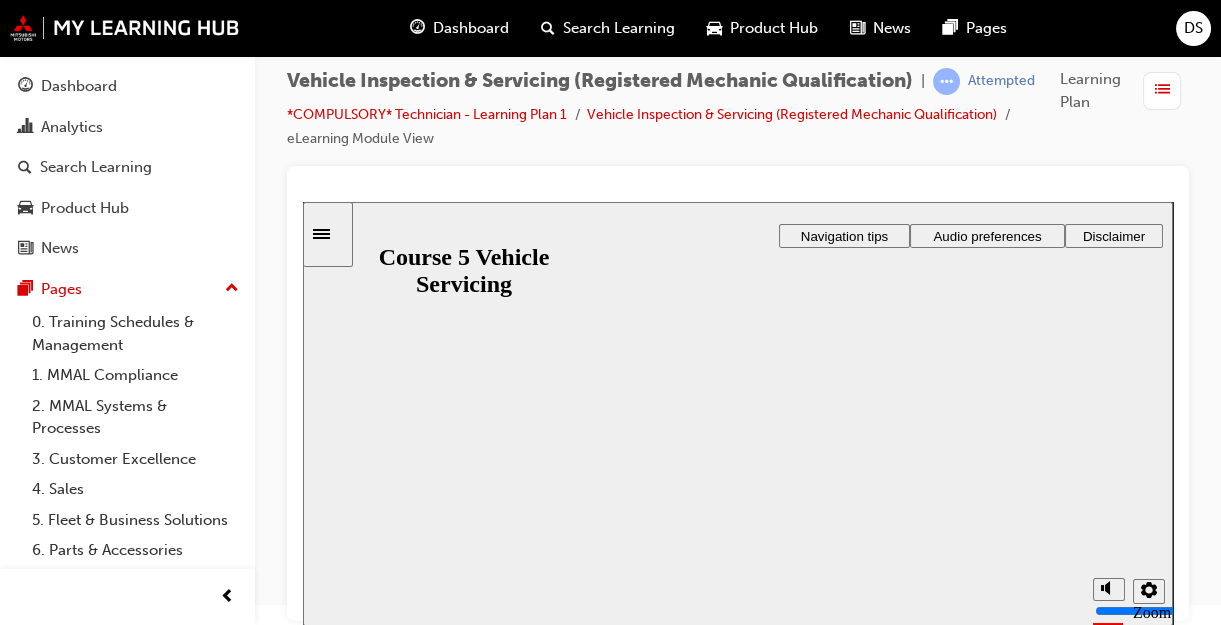 click on "Resume" at bounding box center (341, 1460) 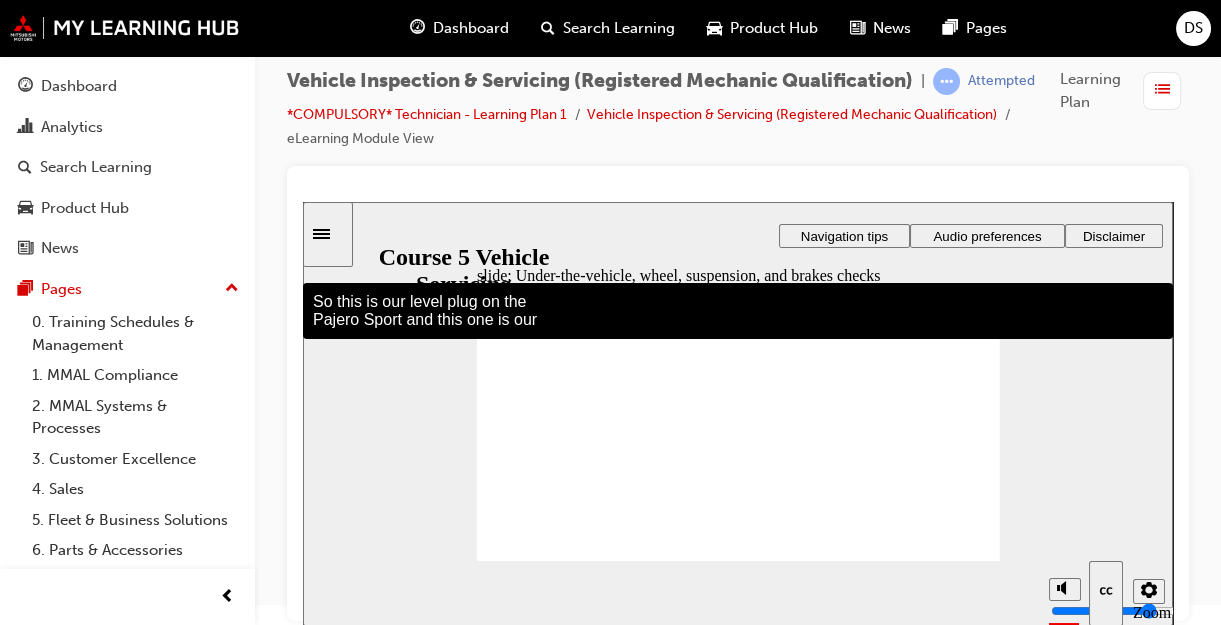 click 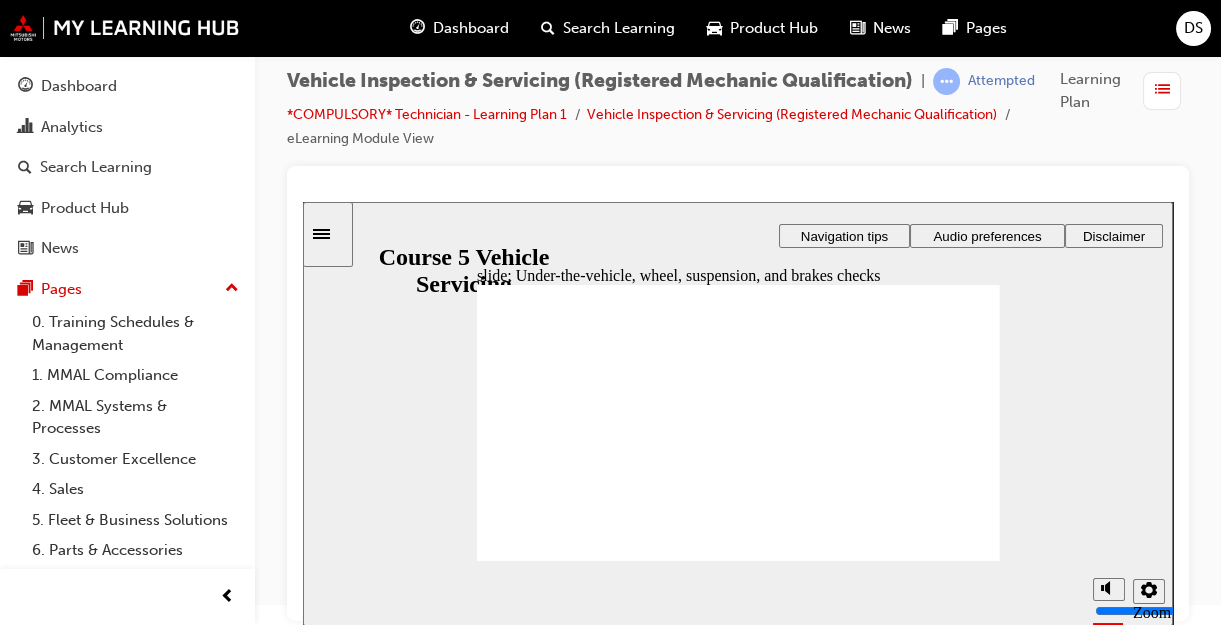 drag, startPoint x: 963, startPoint y: 560, endPoint x: 965, endPoint y: 548, distance: 12.165525 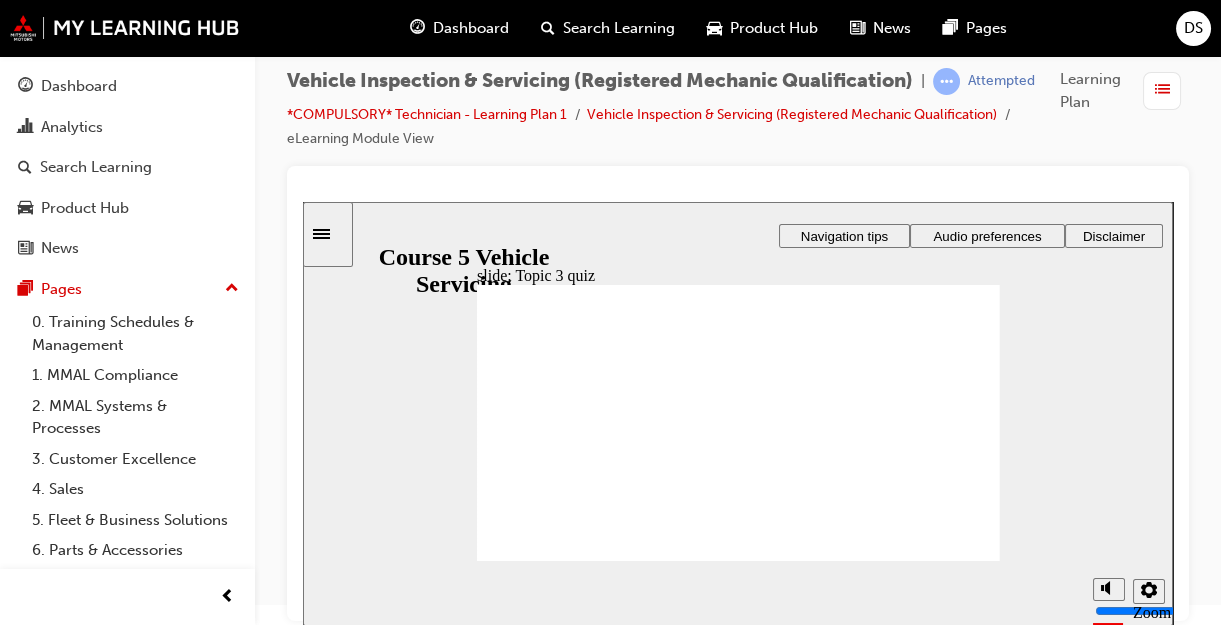 click 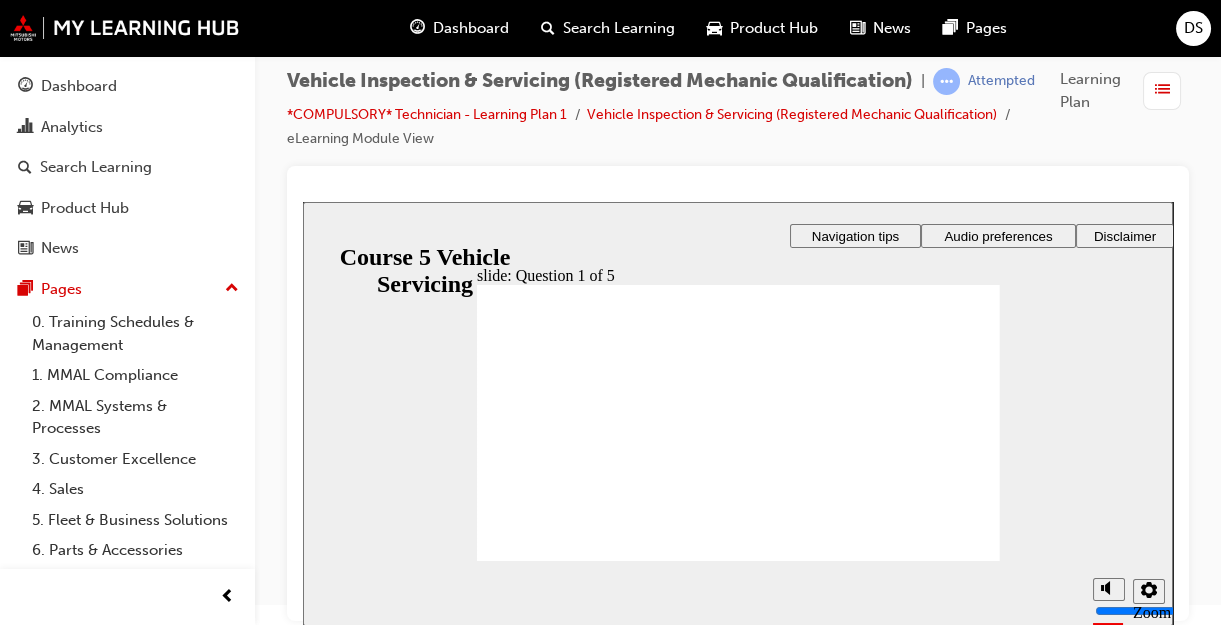 radio on "true" 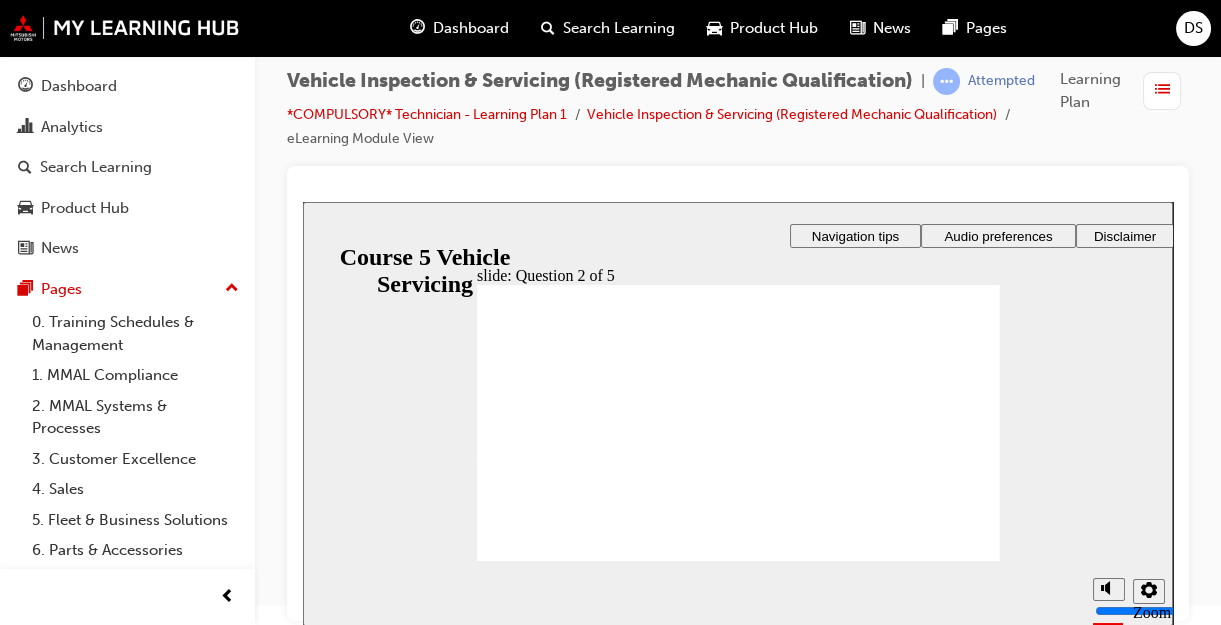 radio on "true" 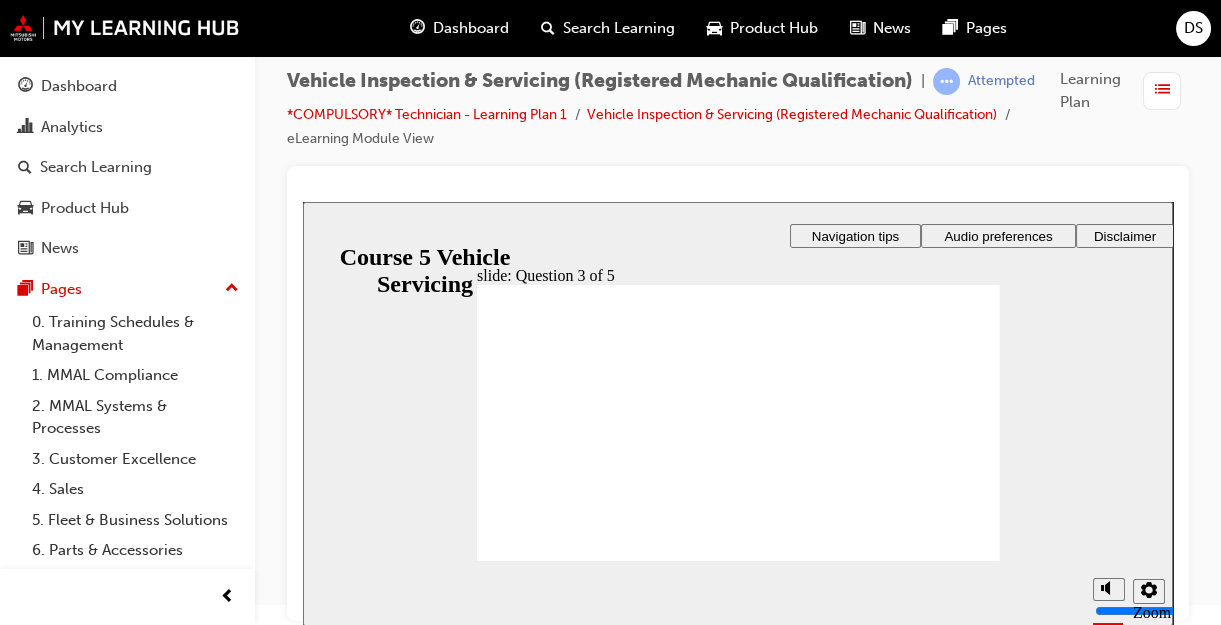 checkbox on "true" 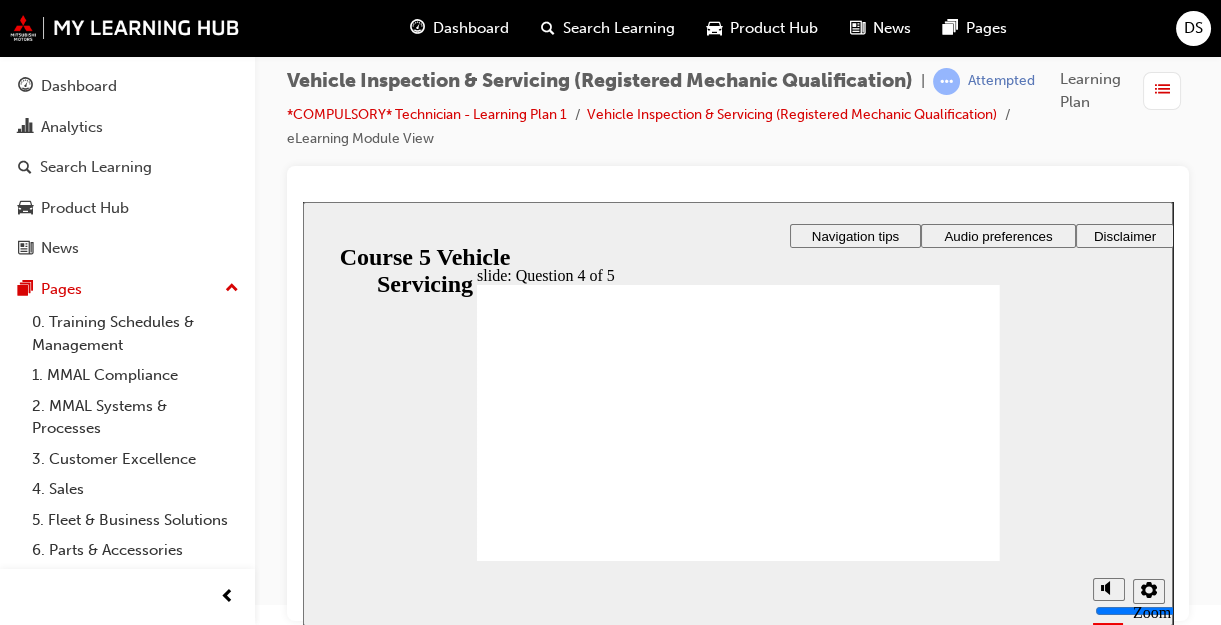 radio on "true" 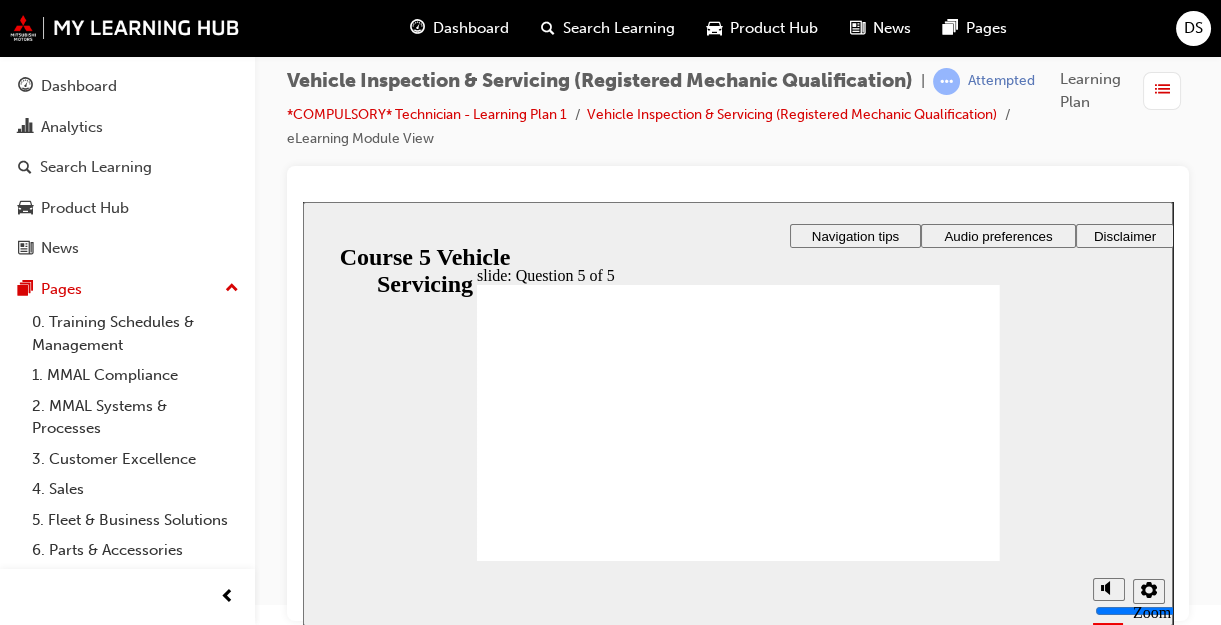 radio on "true" 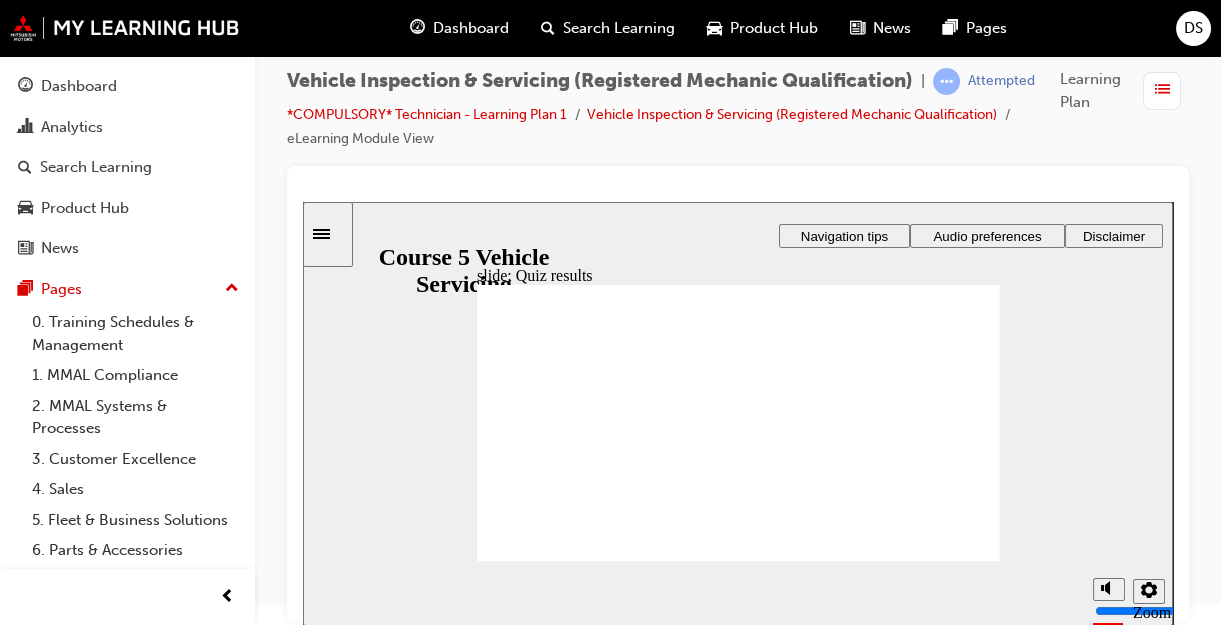 click 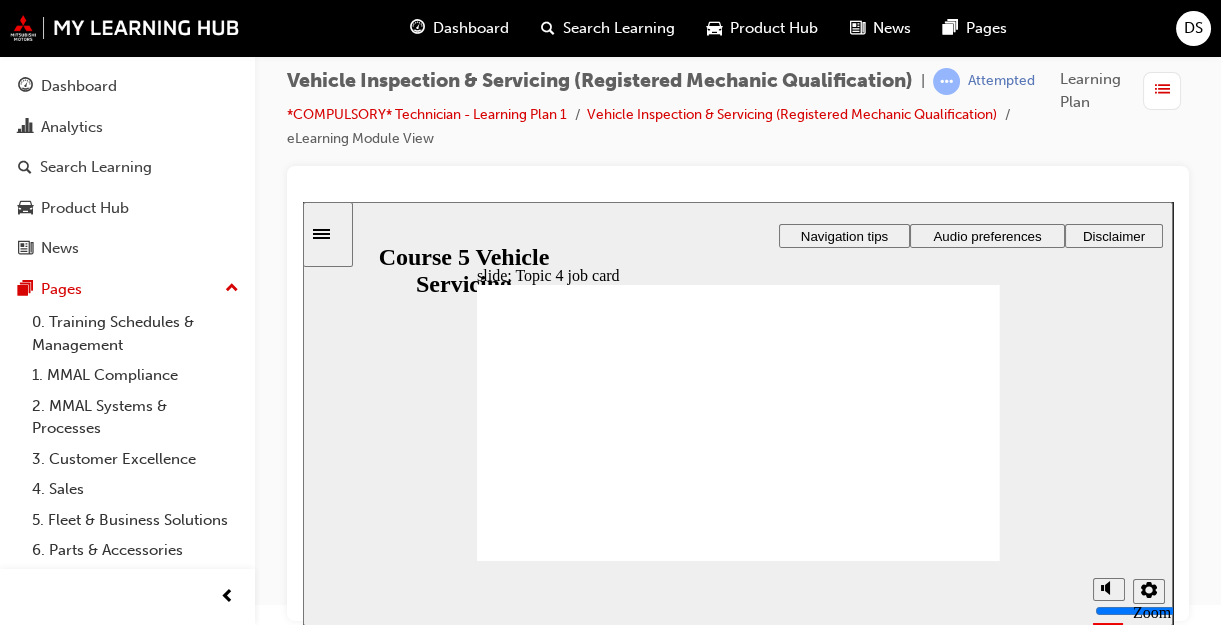 click 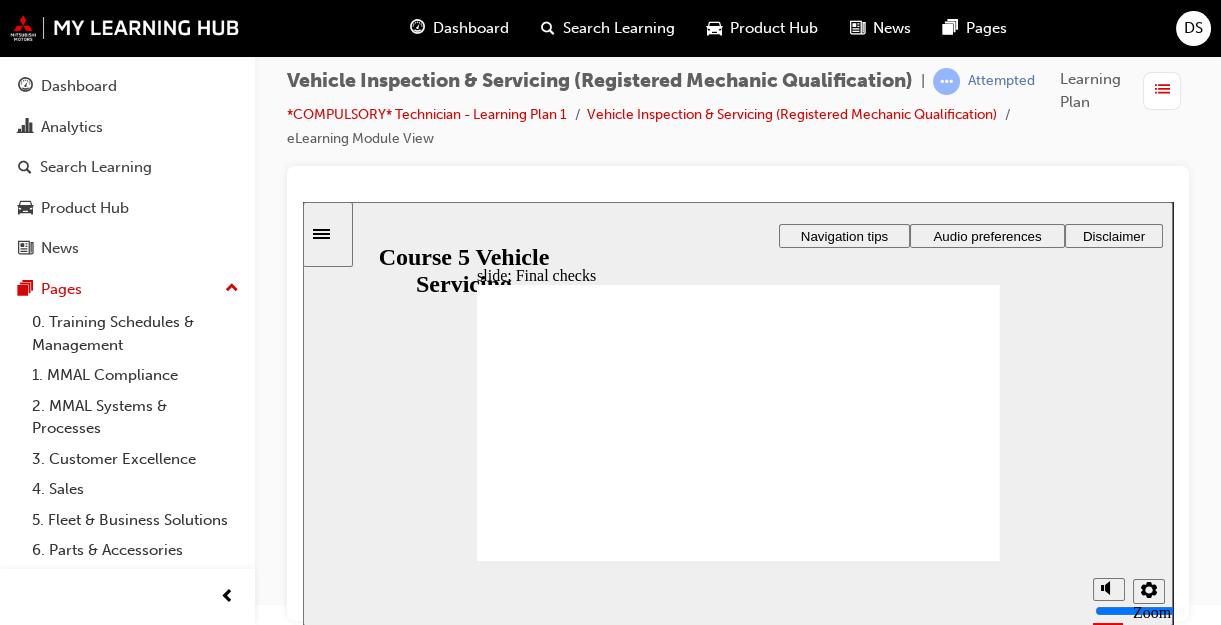 click 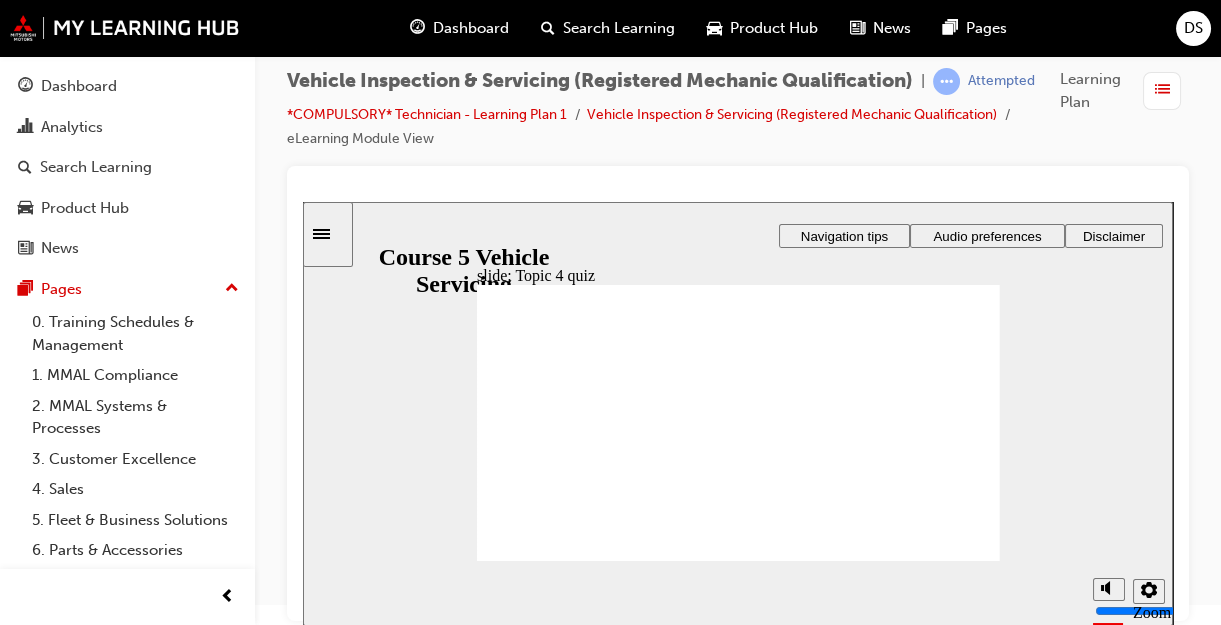 click 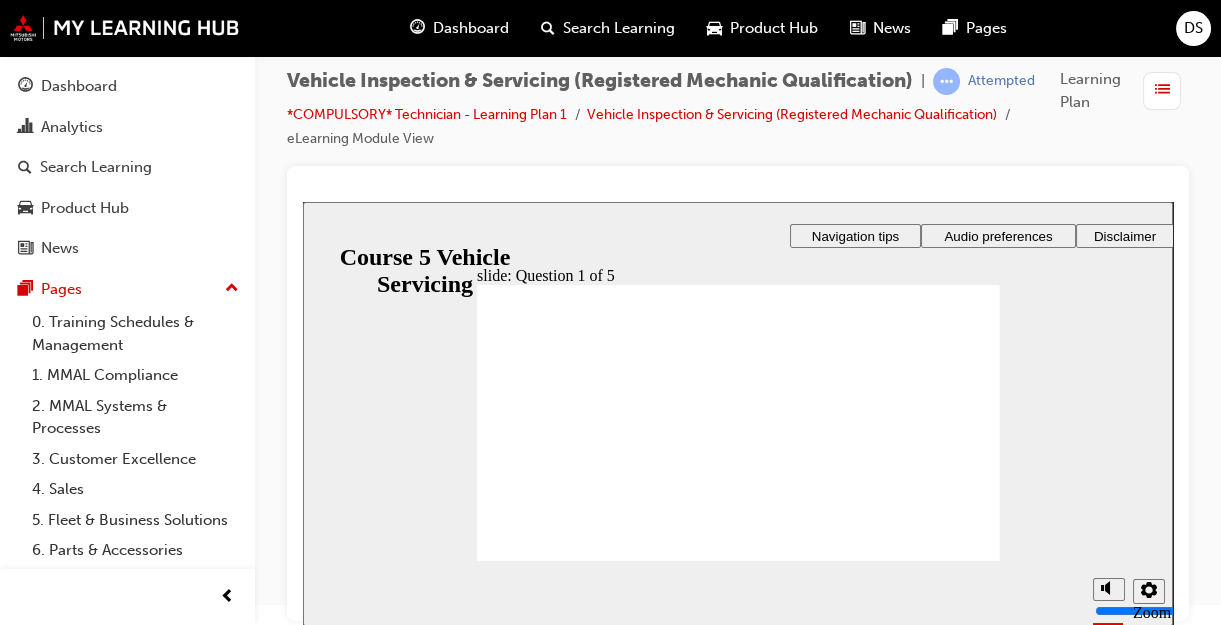 radio on "true" 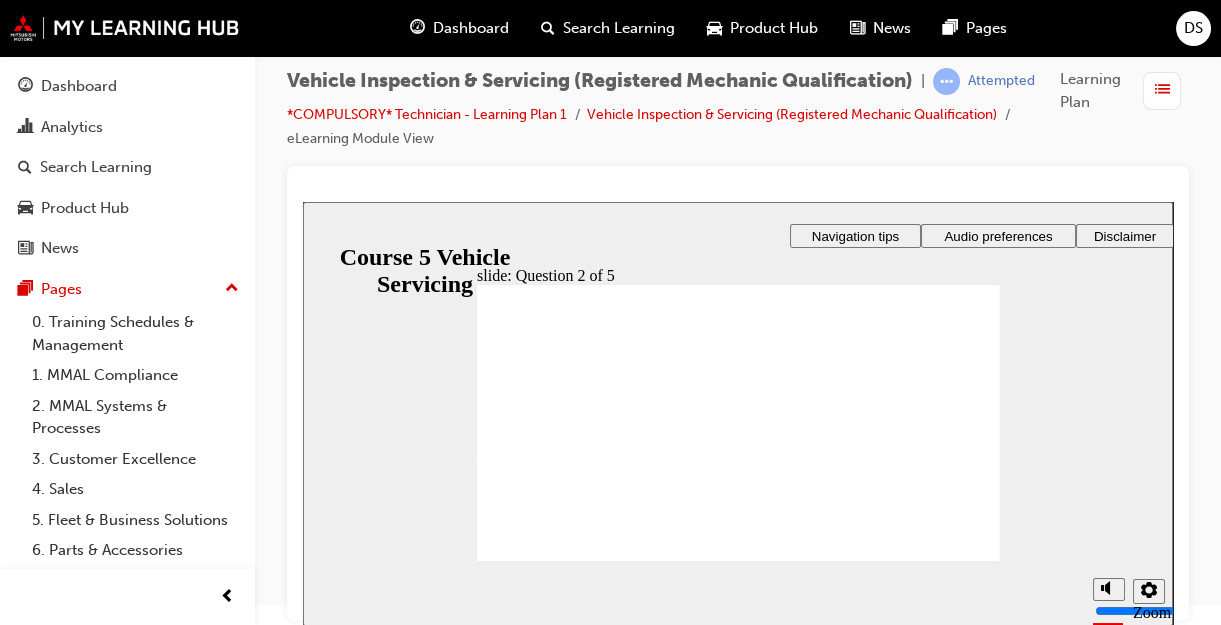 radio on "true" 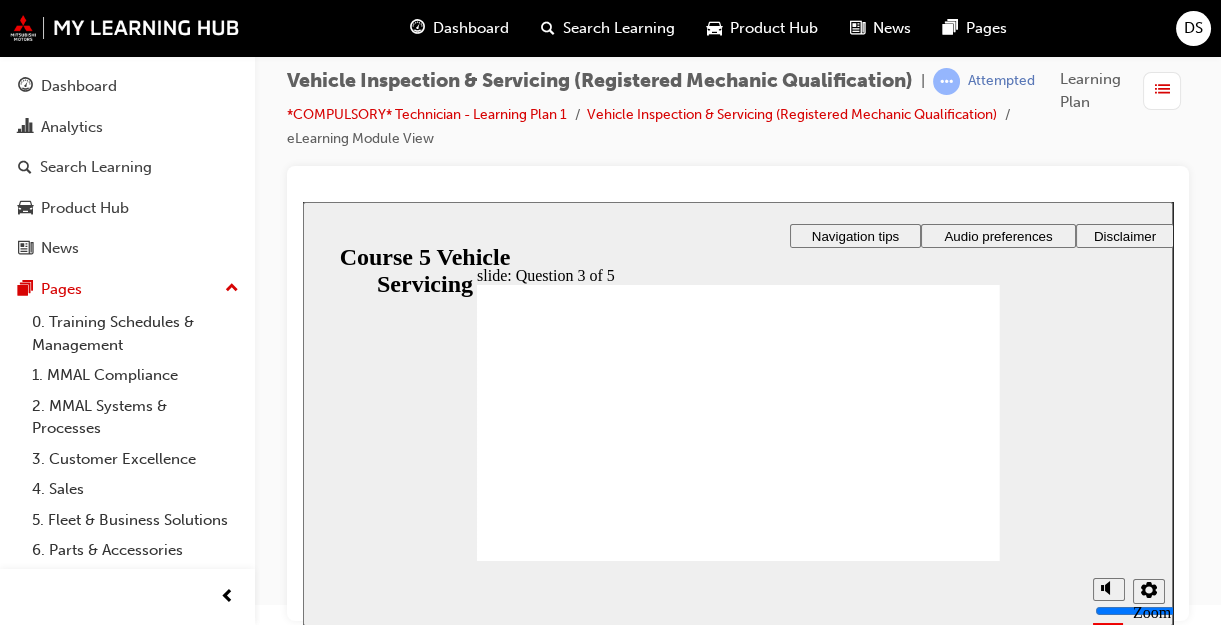 checkbox on "true" 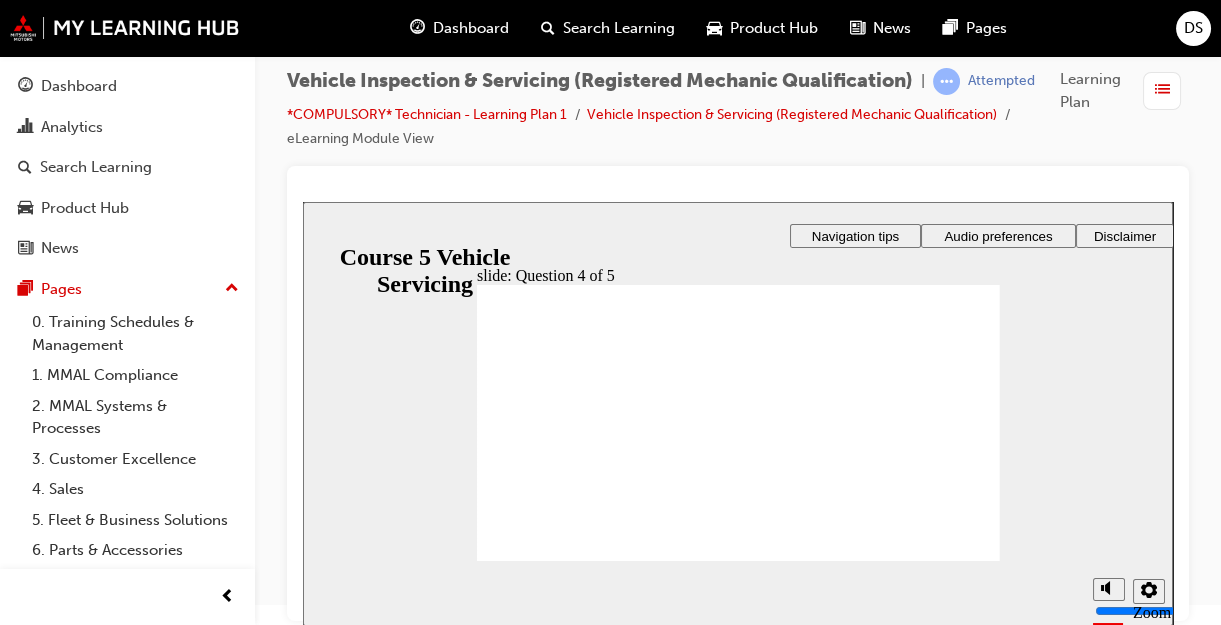 radio on "true" 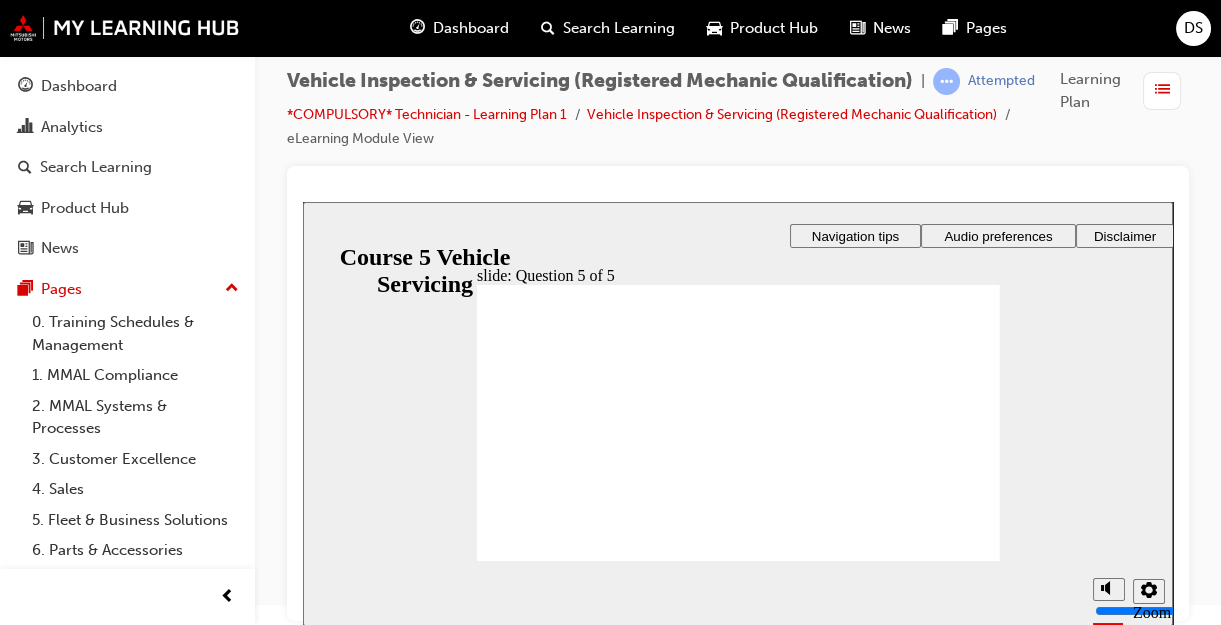 radio on "true" 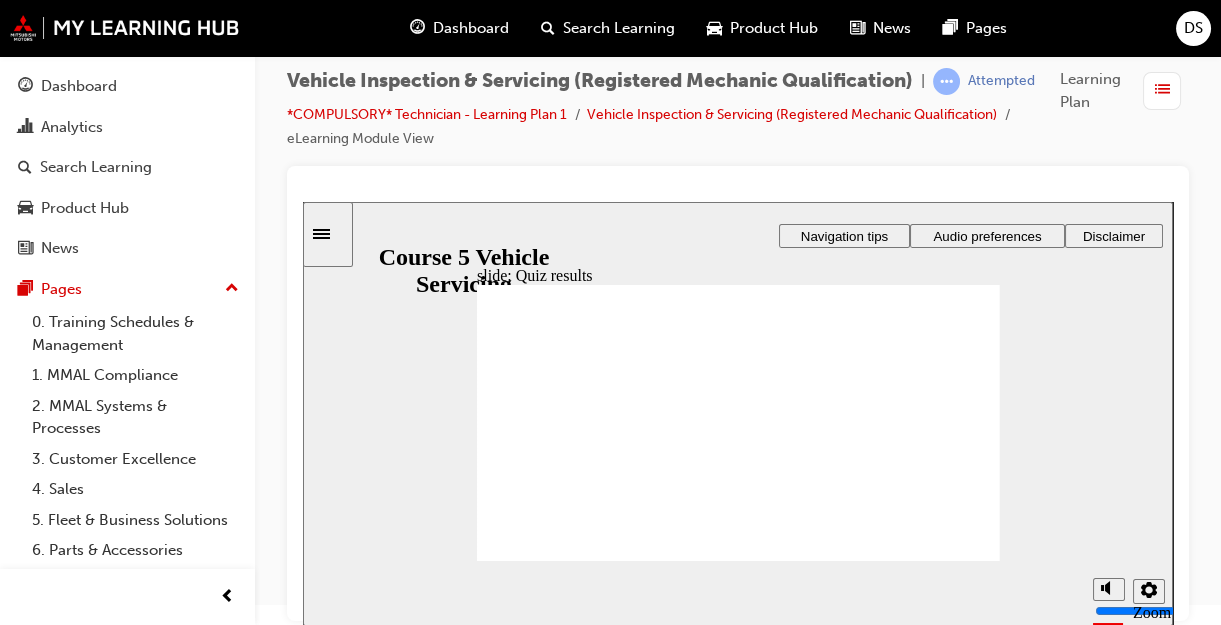 click 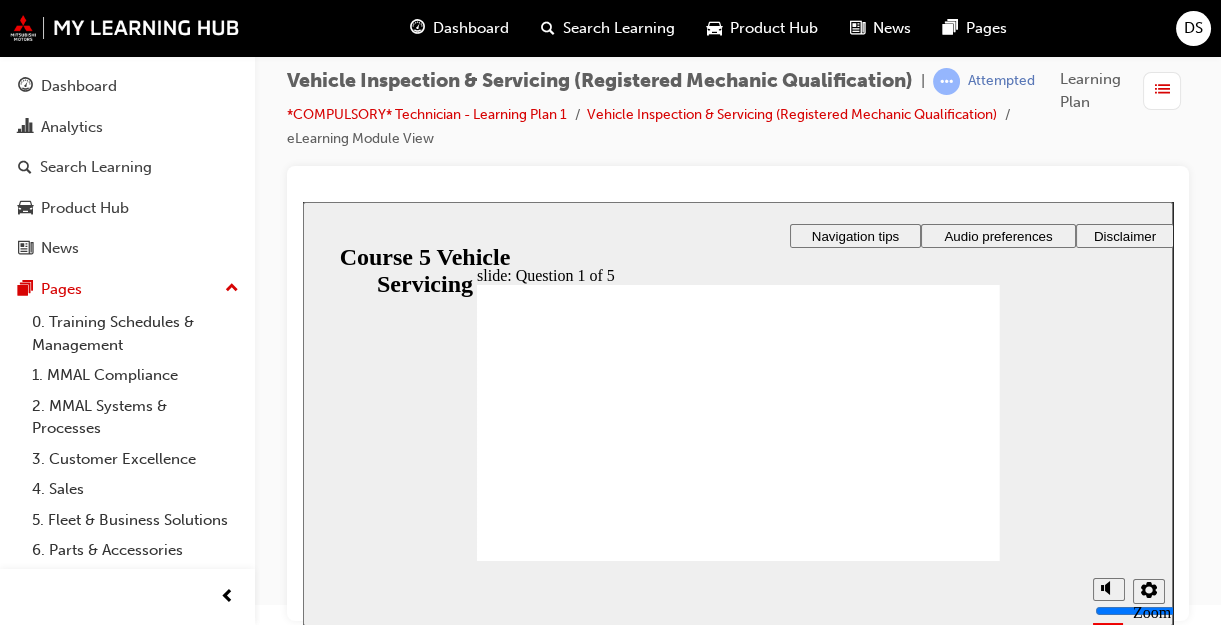 radio on "true" 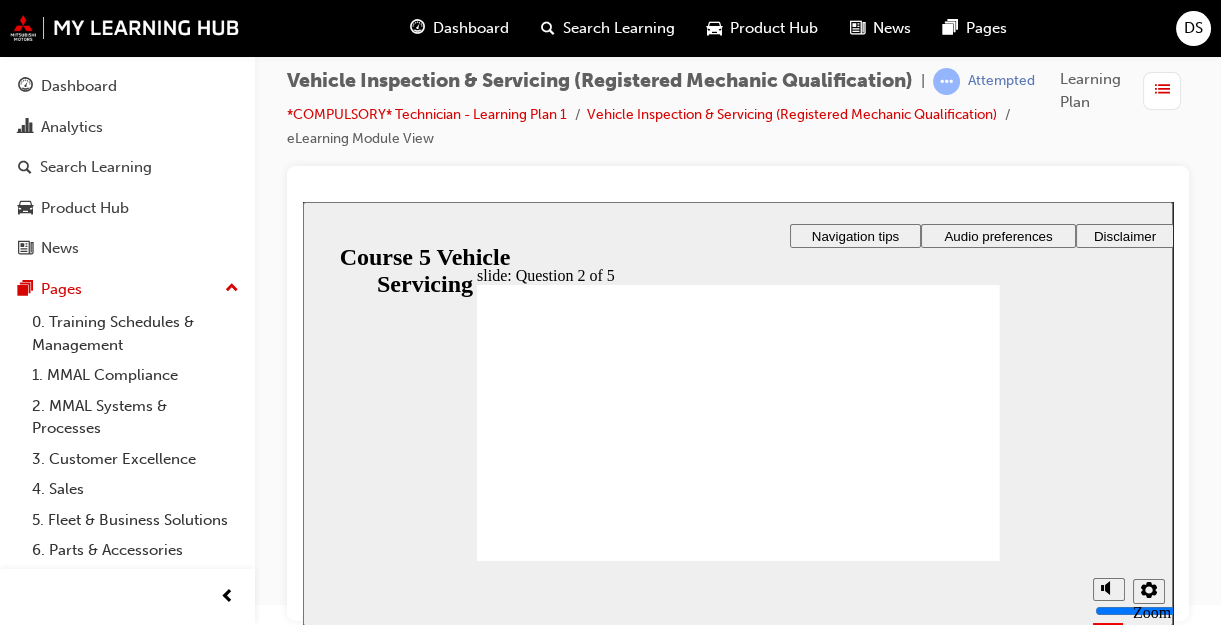 radio on "true" 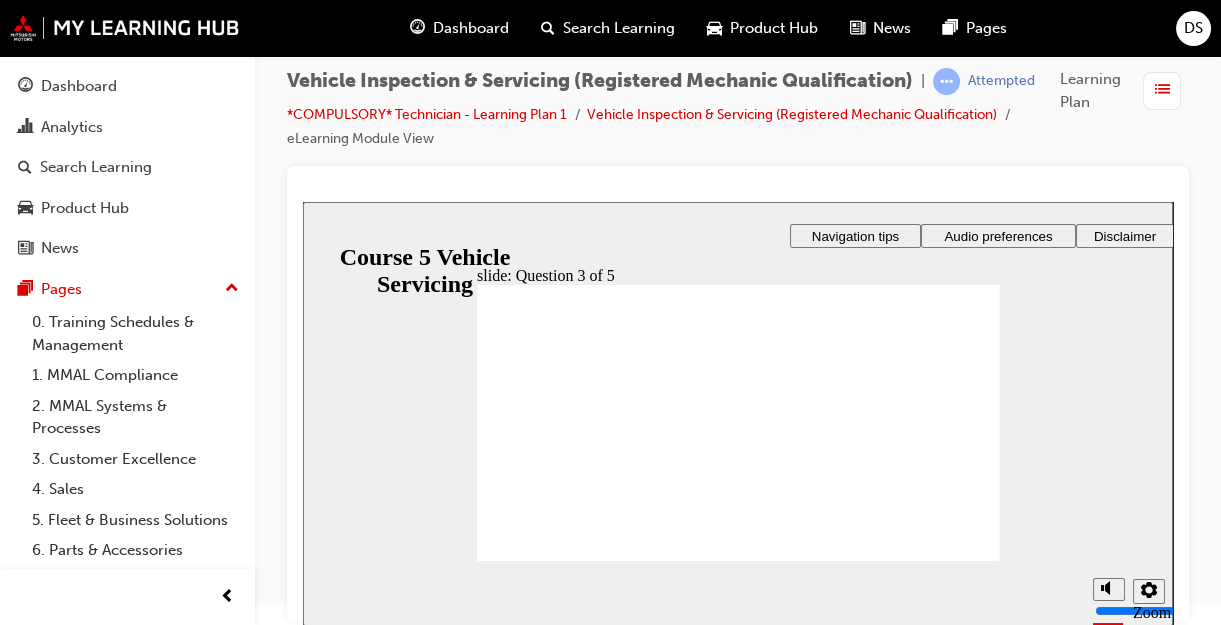 checkbox on "true" 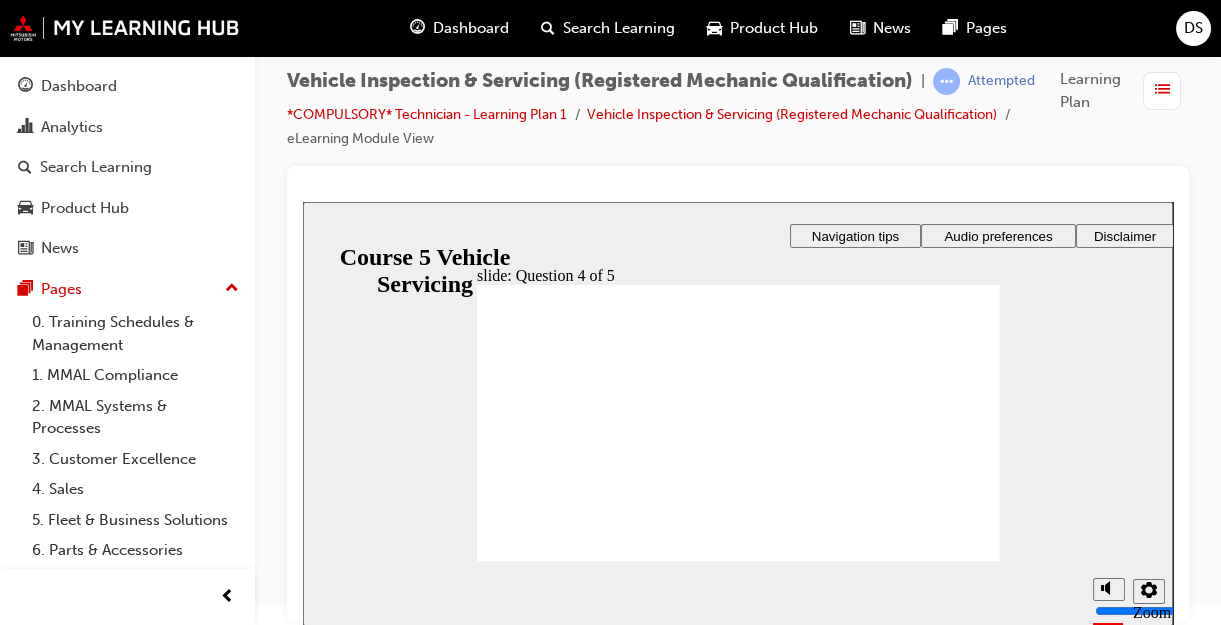 radio on "true" 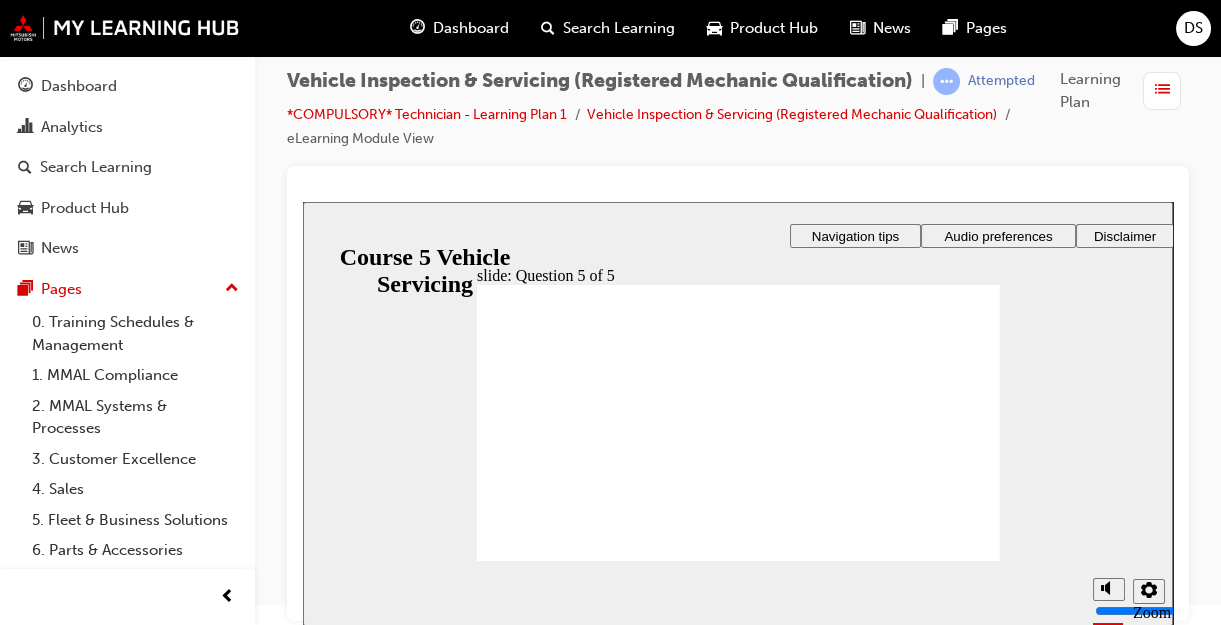 radio on "true" 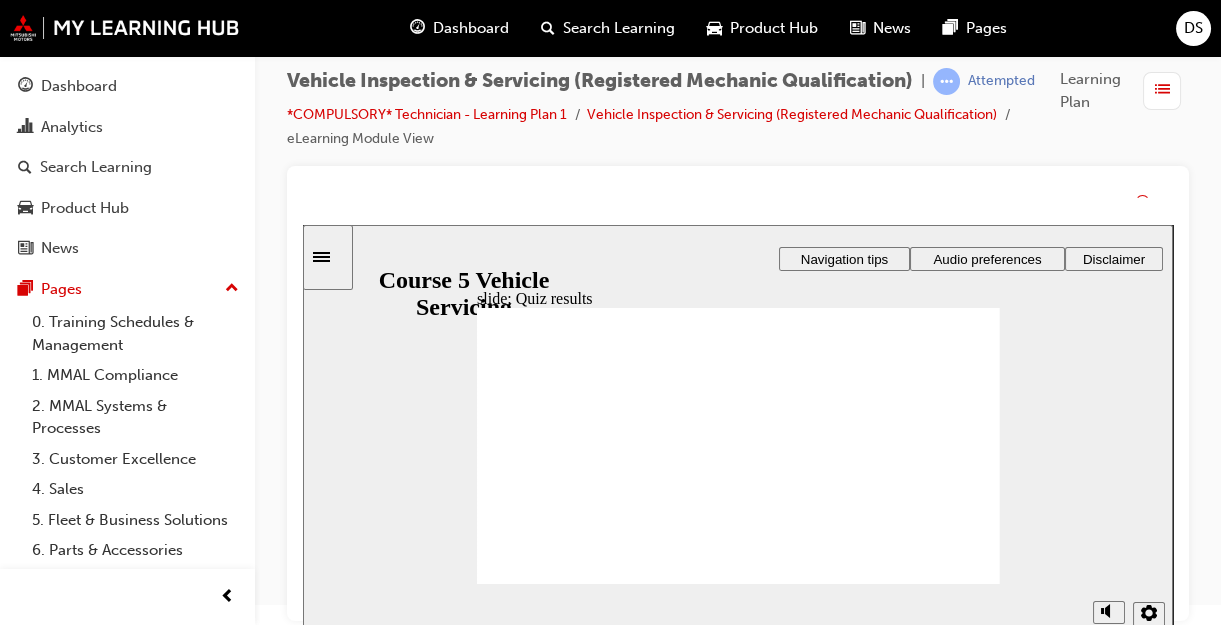 click on "YOUR SCORE PASSING SCORE: 80% Quiz  results Click  Next  to continue. Back Back Back Next Next Next" at bounding box center (738, 1431) 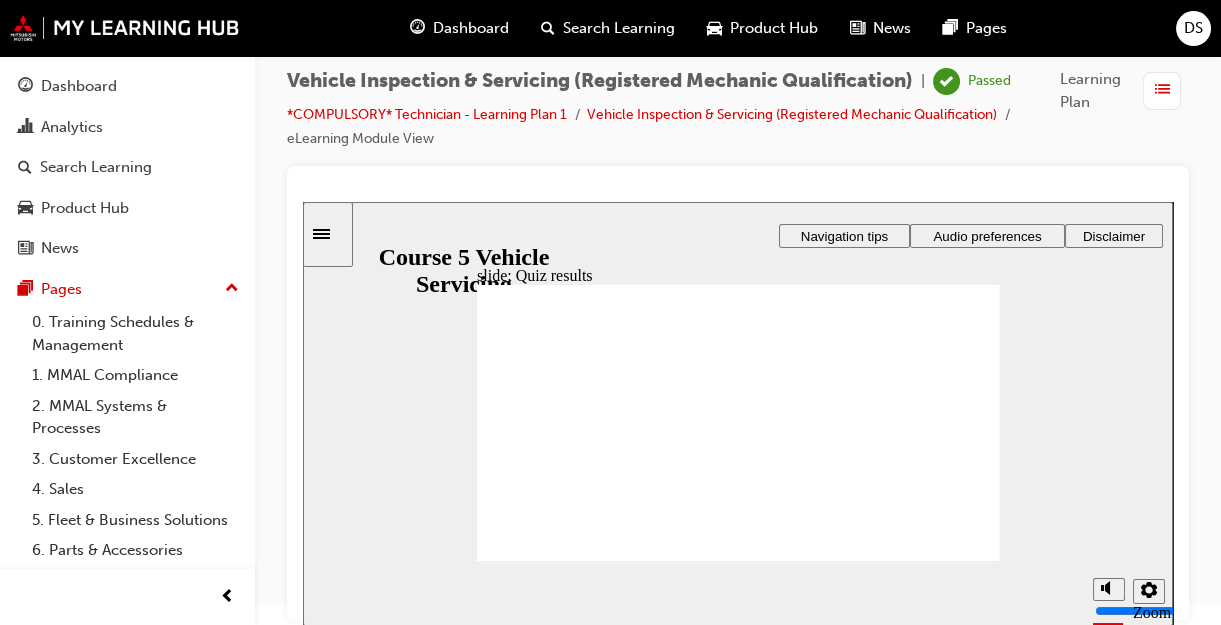 click 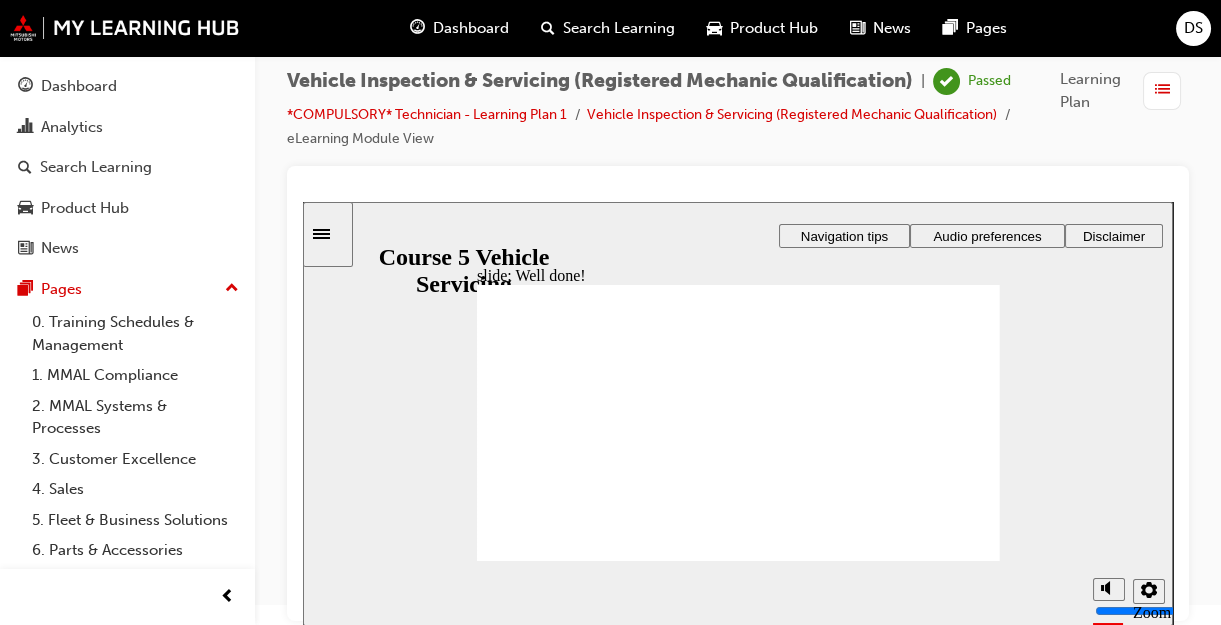 click 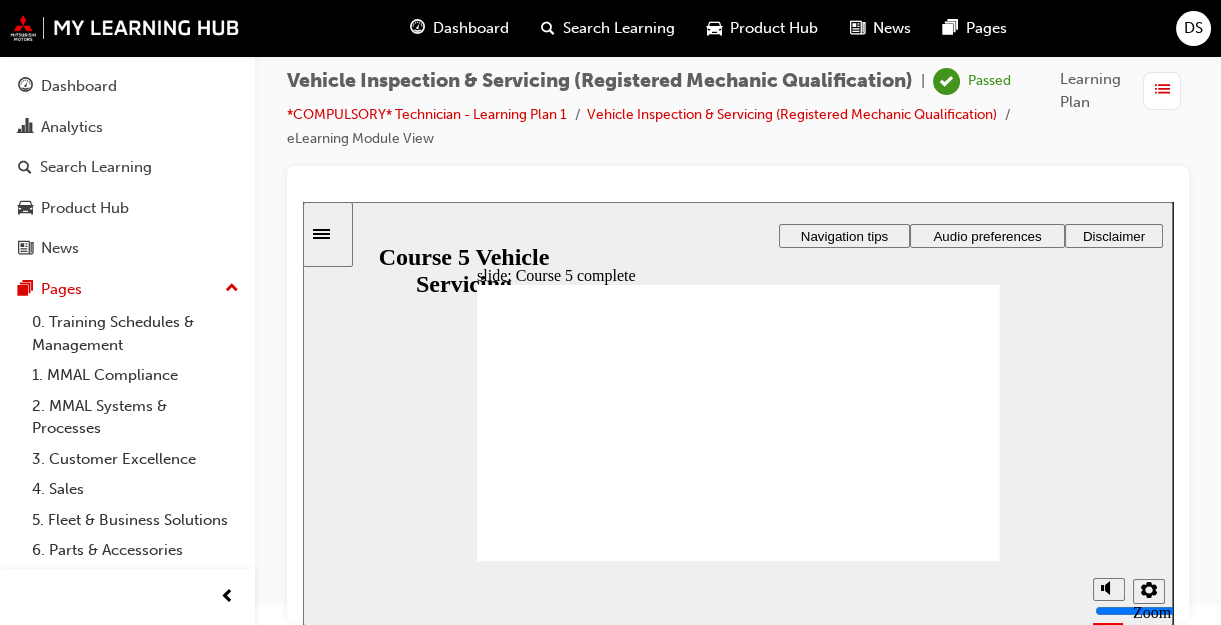 click 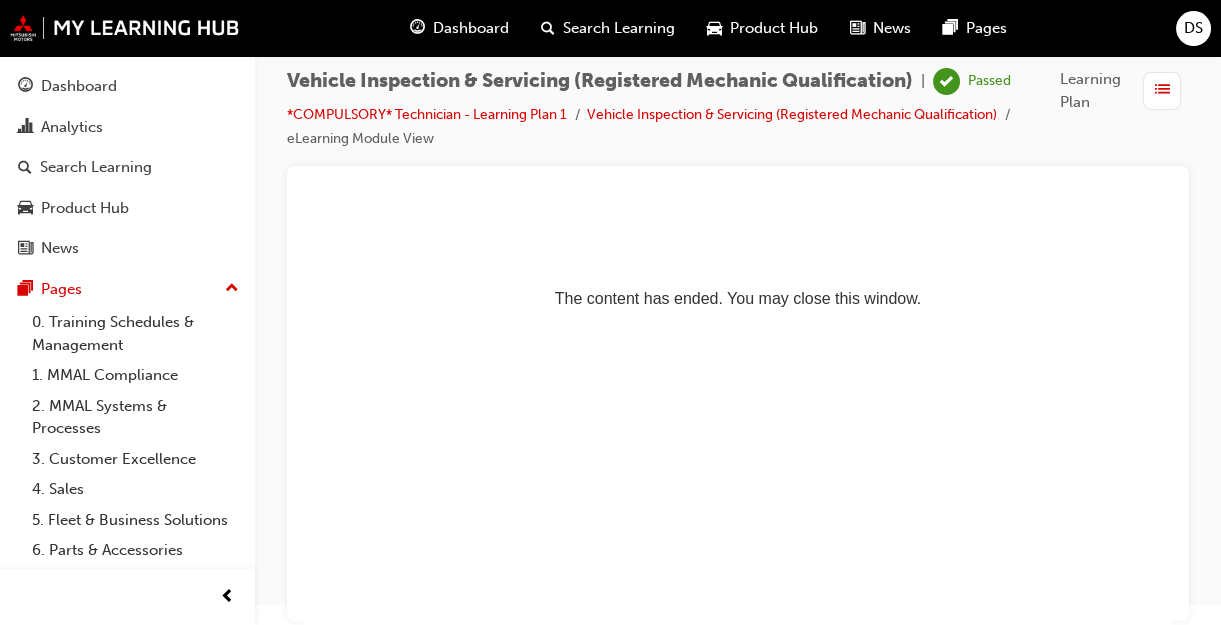 scroll, scrollTop: 0, scrollLeft: 0, axis: both 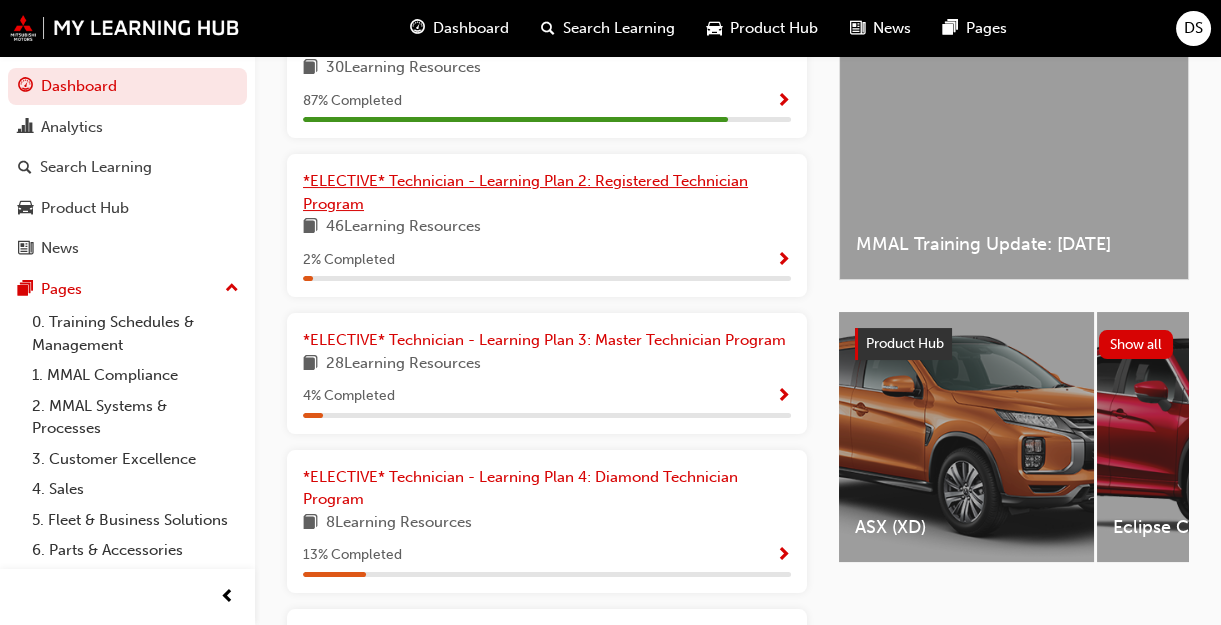 click on "*ELECTIVE* Technician - Learning Plan 2: Registered Technician Program" at bounding box center [547, 192] 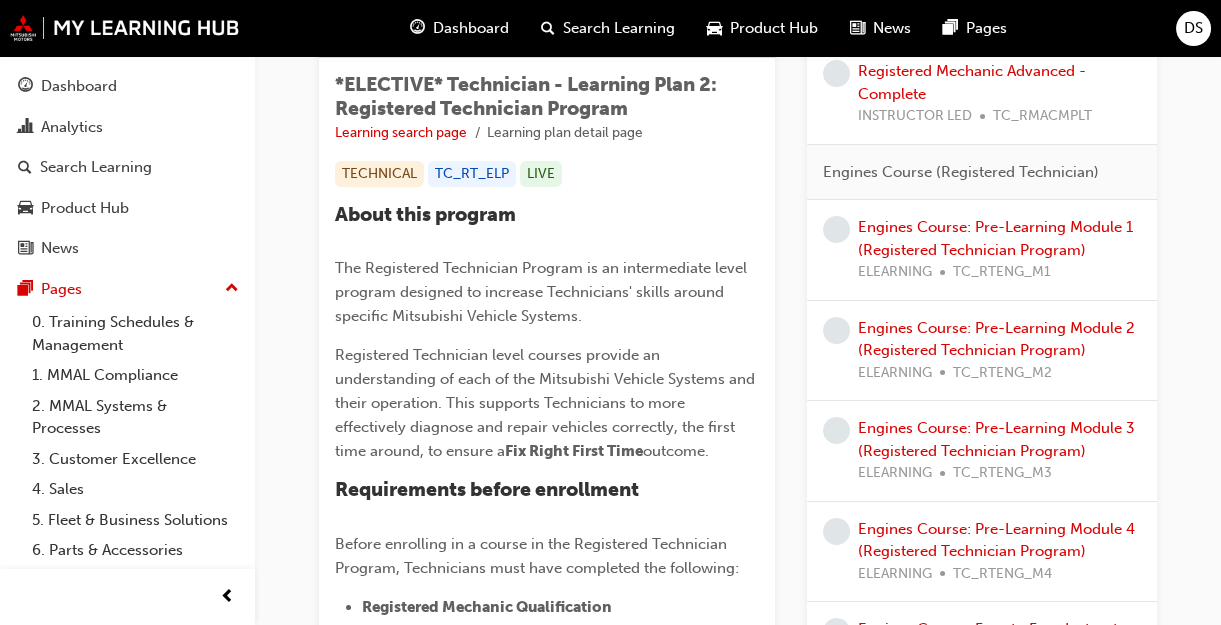 scroll, scrollTop: 386, scrollLeft: 0, axis: vertical 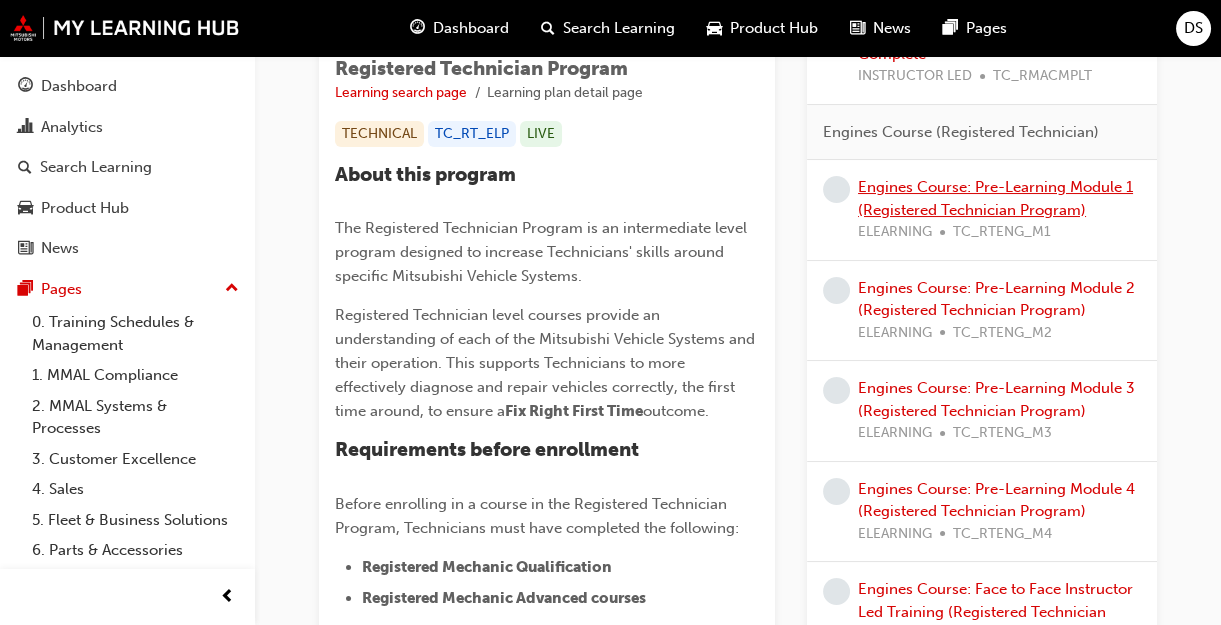 click on "Engines Course: Pre-Learning Module 1 (Registered Technician Program)" at bounding box center [995, 198] 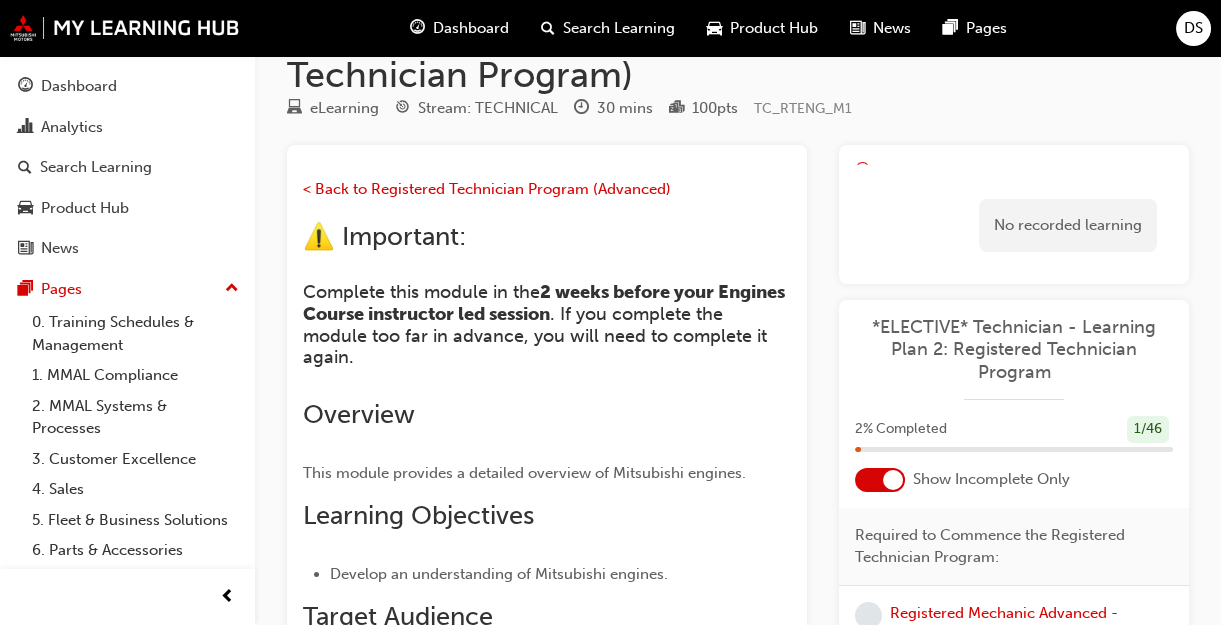 scroll, scrollTop: 0, scrollLeft: 0, axis: both 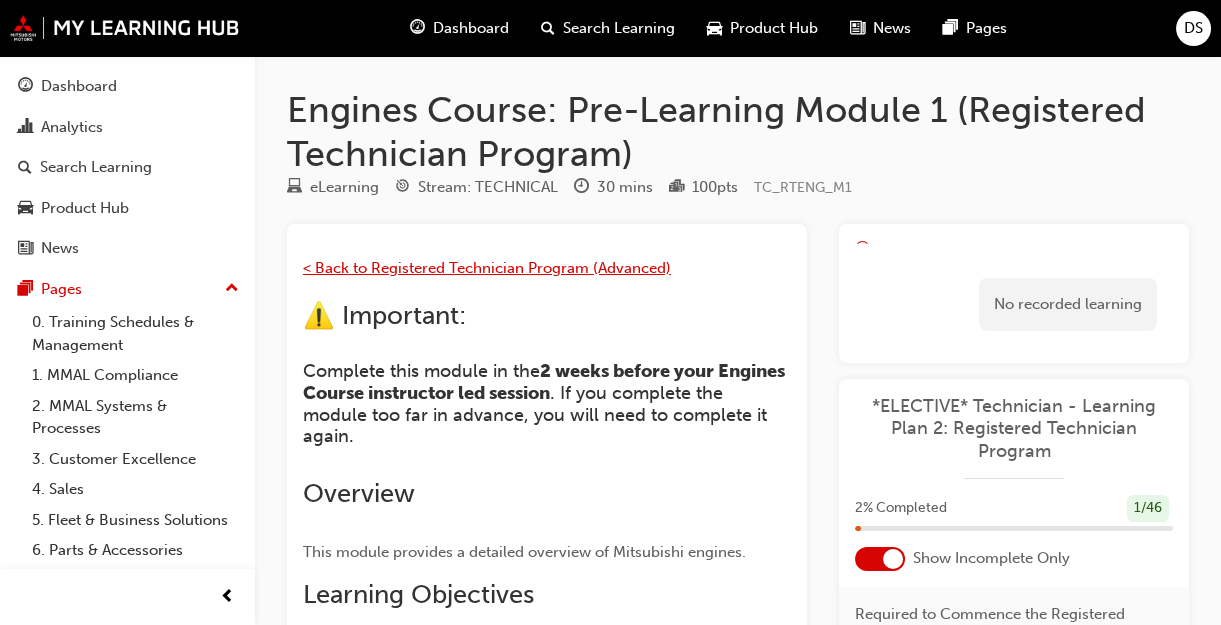 click on "< Back to Registered Technician Program (Advanced)" at bounding box center (487, 268) 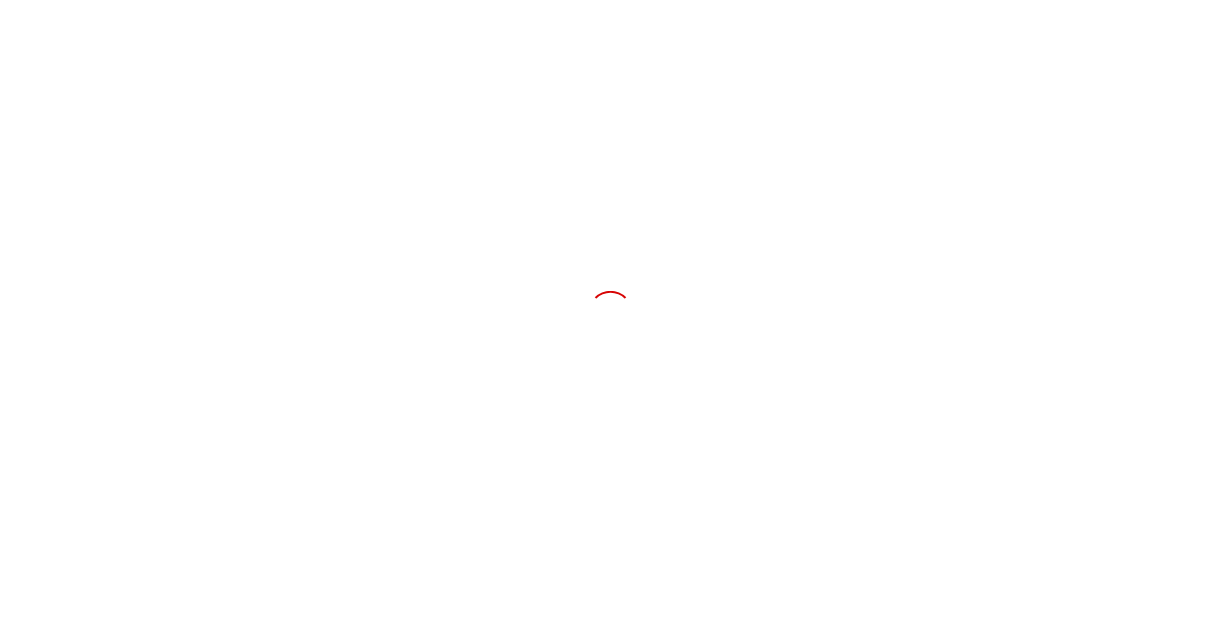 scroll, scrollTop: 0, scrollLeft: 0, axis: both 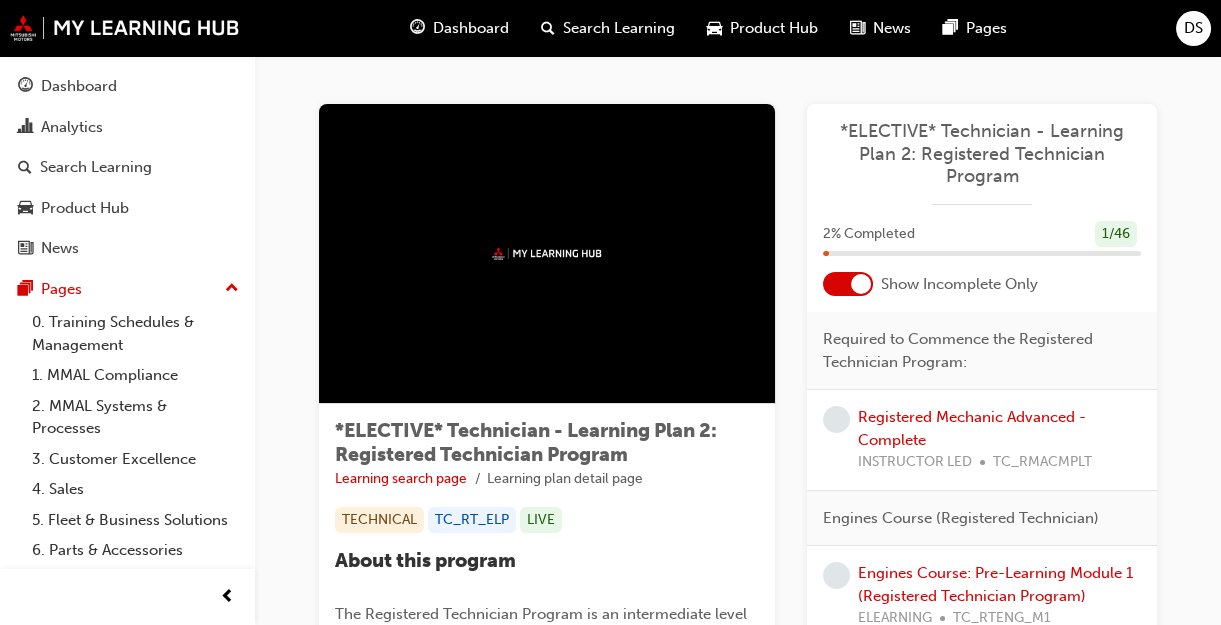 click on "Dashboard" at bounding box center [471, 28] 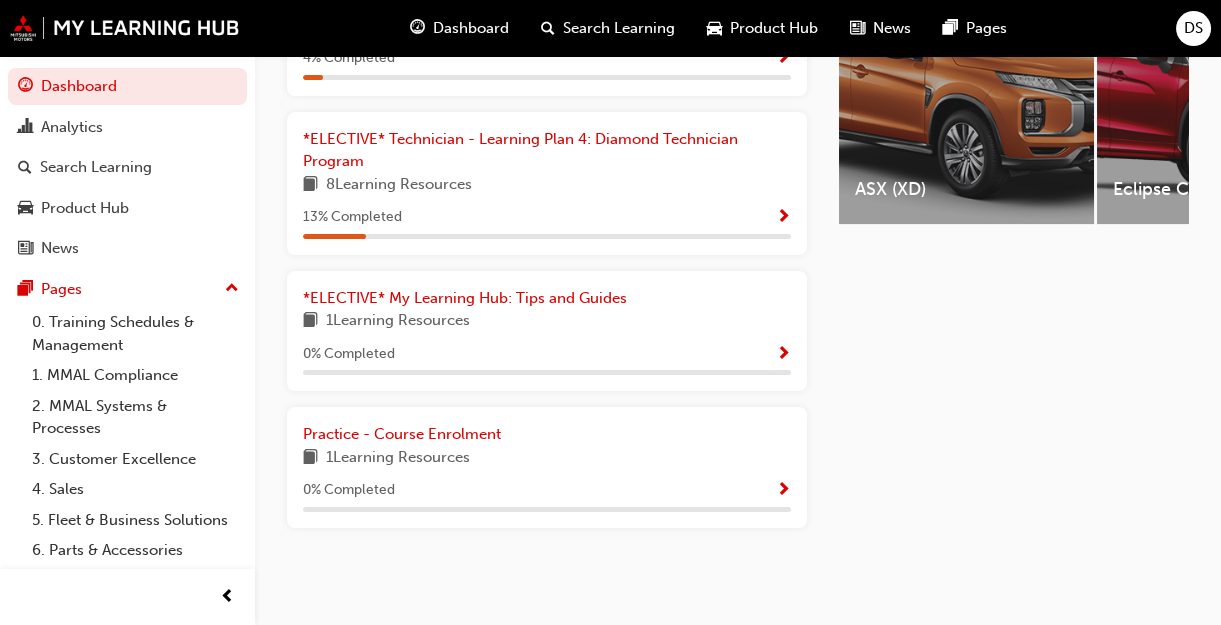 scroll, scrollTop: 872, scrollLeft: 0, axis: vertical 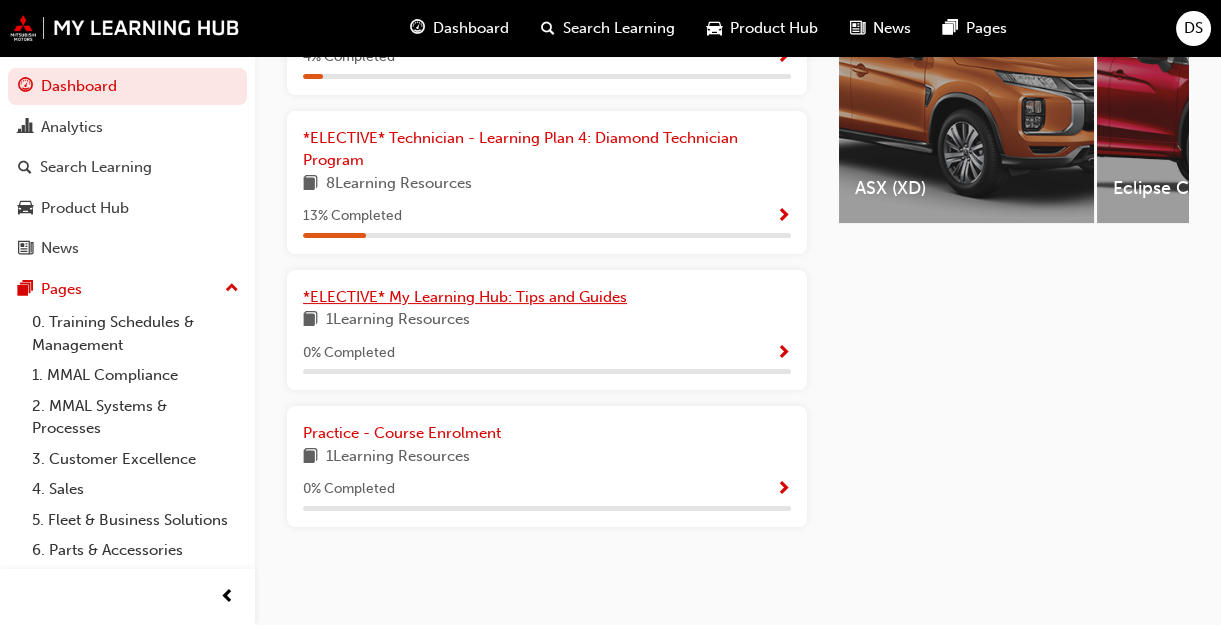 click on "*ELECTIVE* My Learning Hub: Tips and Guides" at bounding box center (465, 297) 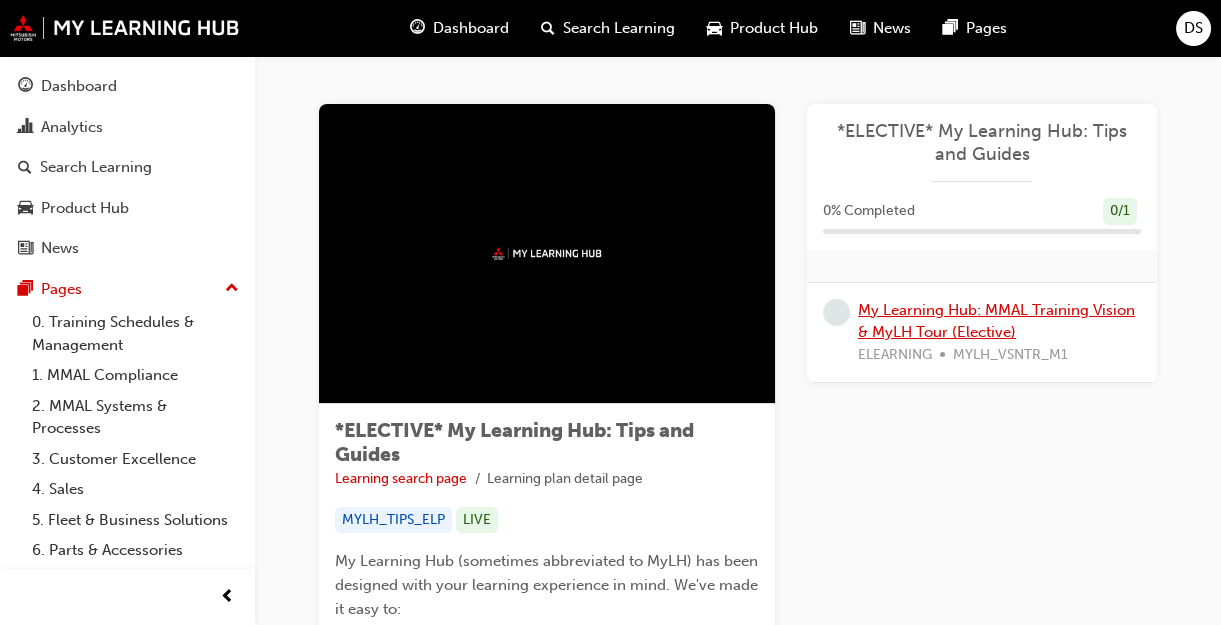 click on "My Learning Hub: MMAL Training Vision & MyLH Tour (Elective)" at bounding box center [996, 321] 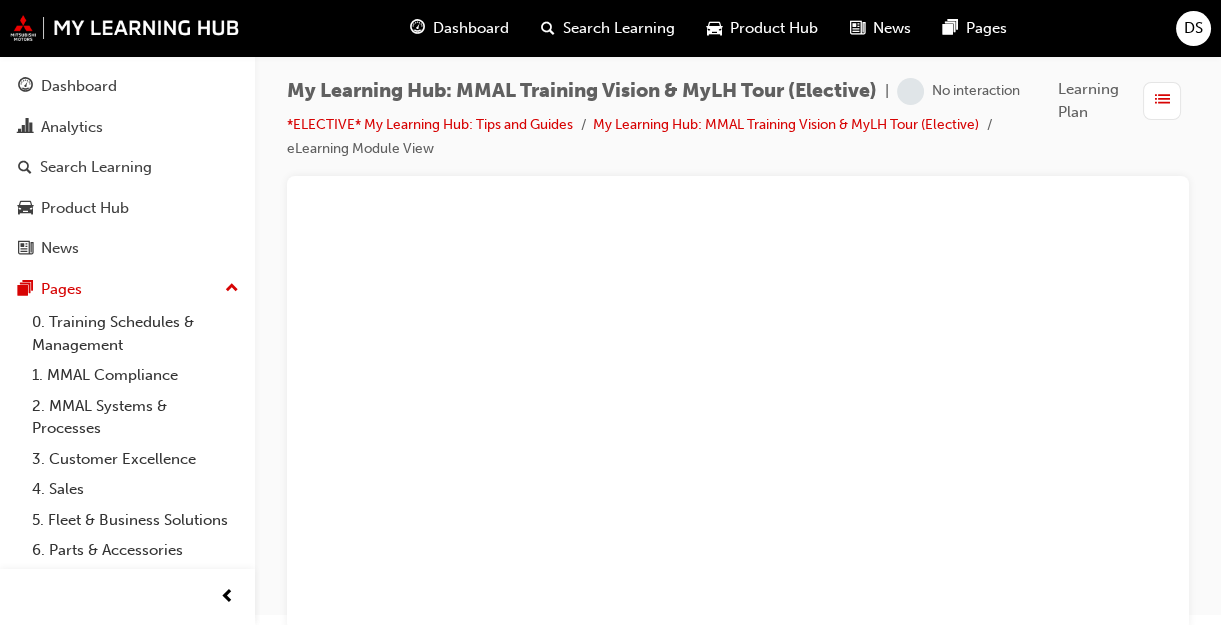 scroll, scrollTop: 20, scrollLeft: 0, axis: vertical 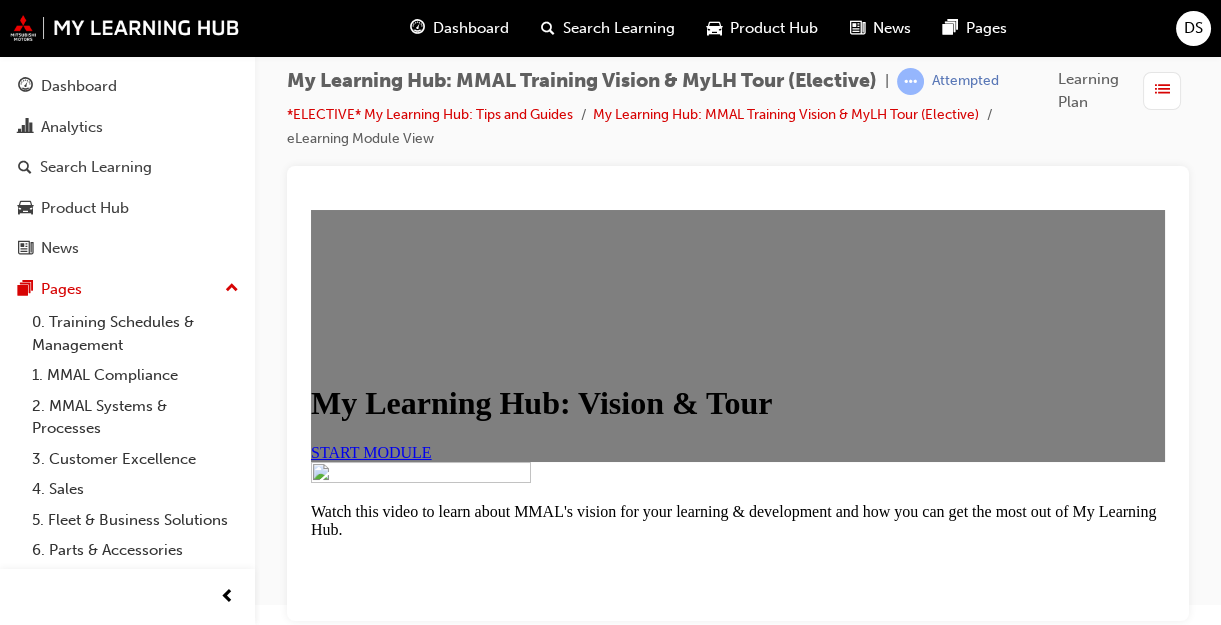 click on "START MODULE" at bounding box center (371, 452) 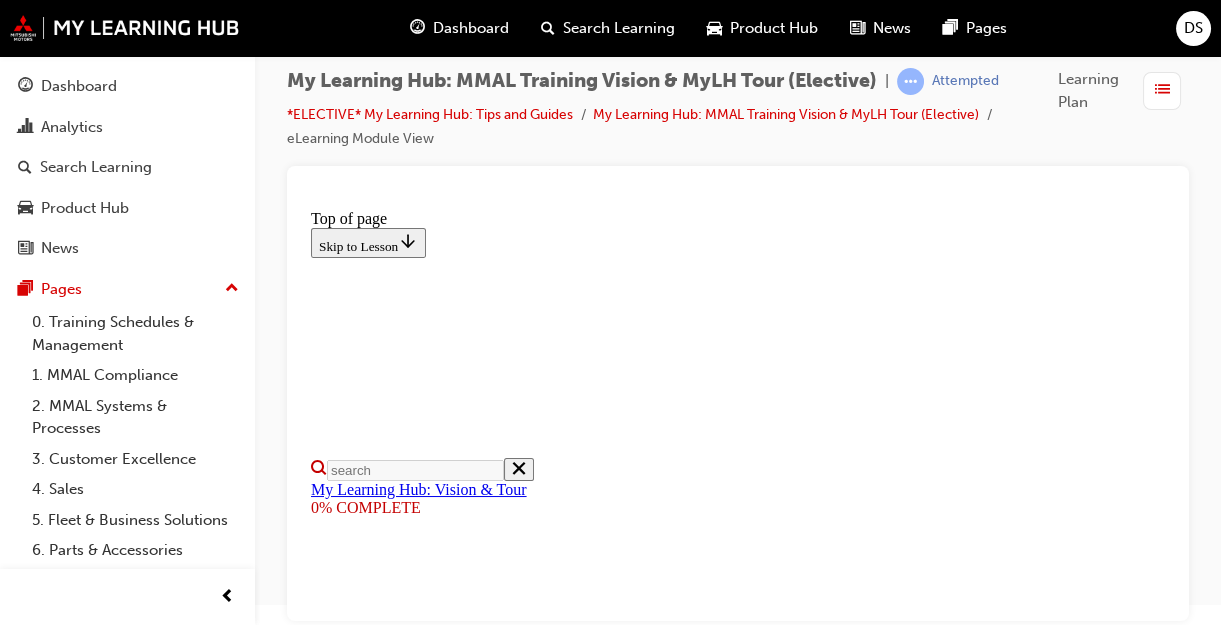 click on "Watch the video below to learn more.  When you have finished, click the button at the bottom of the page to continue." at bounding box center [738, 1691] 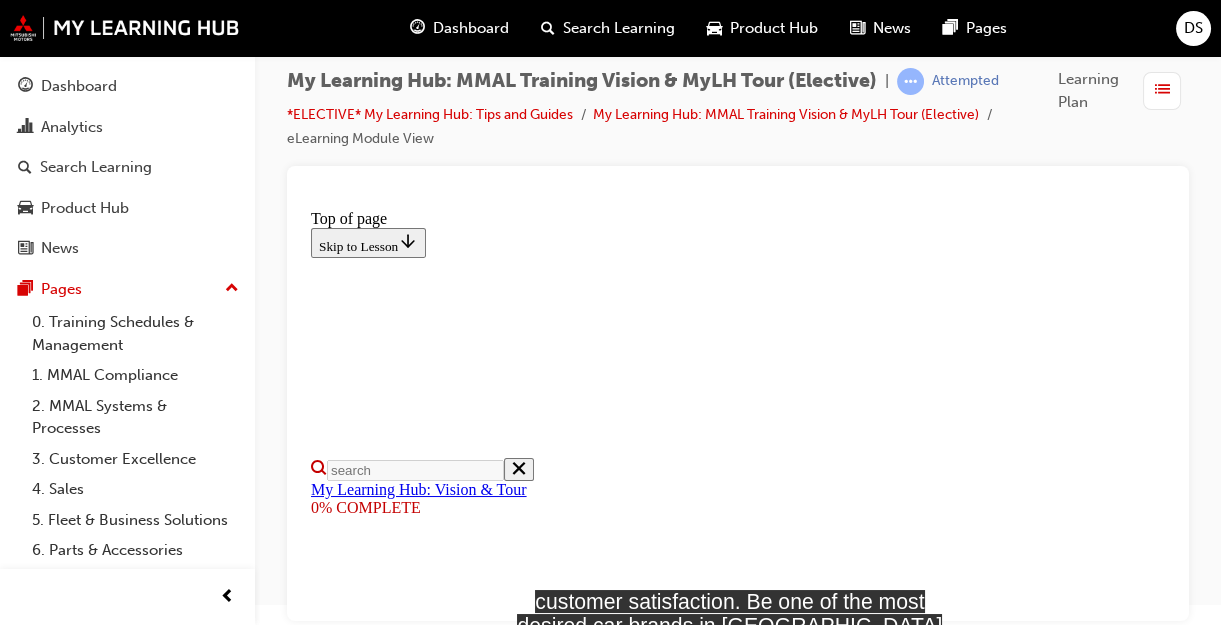click at bounding box center (359, 1974) 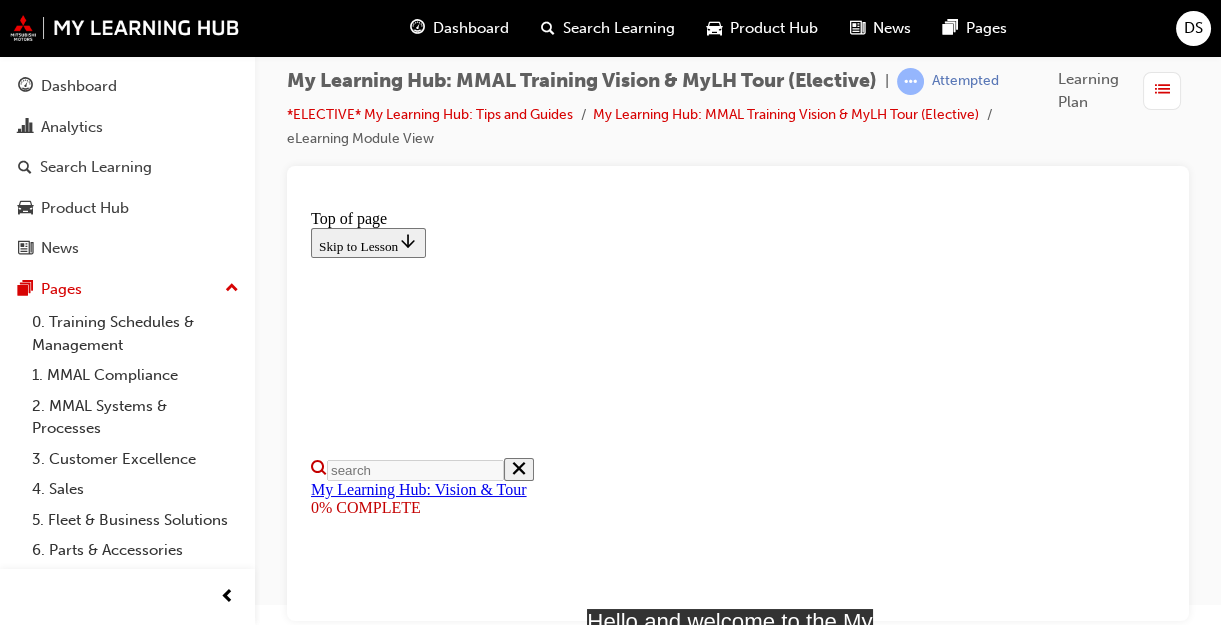 scroll, scrollTop: 375, scrollLeft: 0, axis: vertical 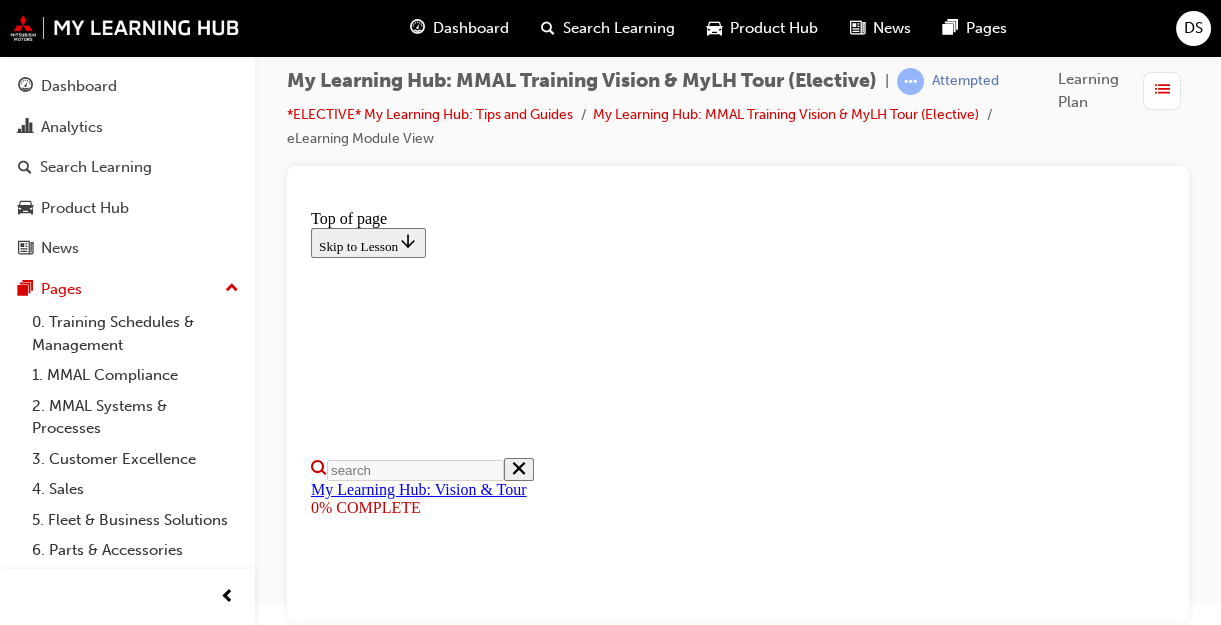 click on "I HAVE WATCHED THIS VIDEO" at bounding box center [412, 1879] 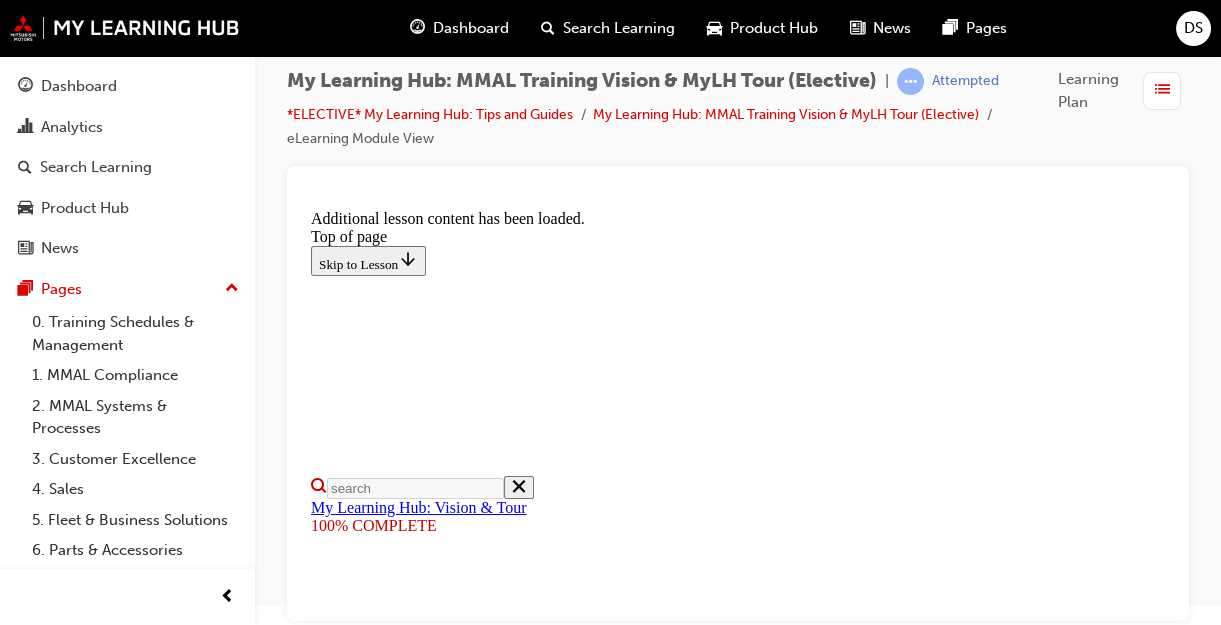 scroll, scrollTop: 817, scrollLeft: 0, axis: vertical 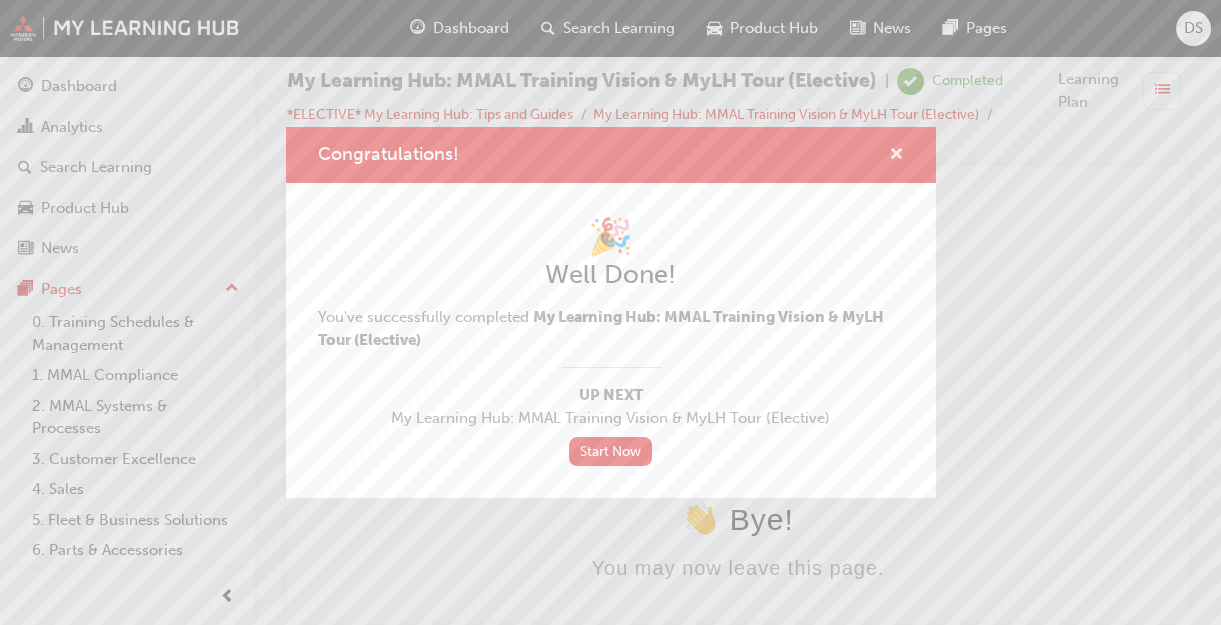 click at bounding box center [896, 156] 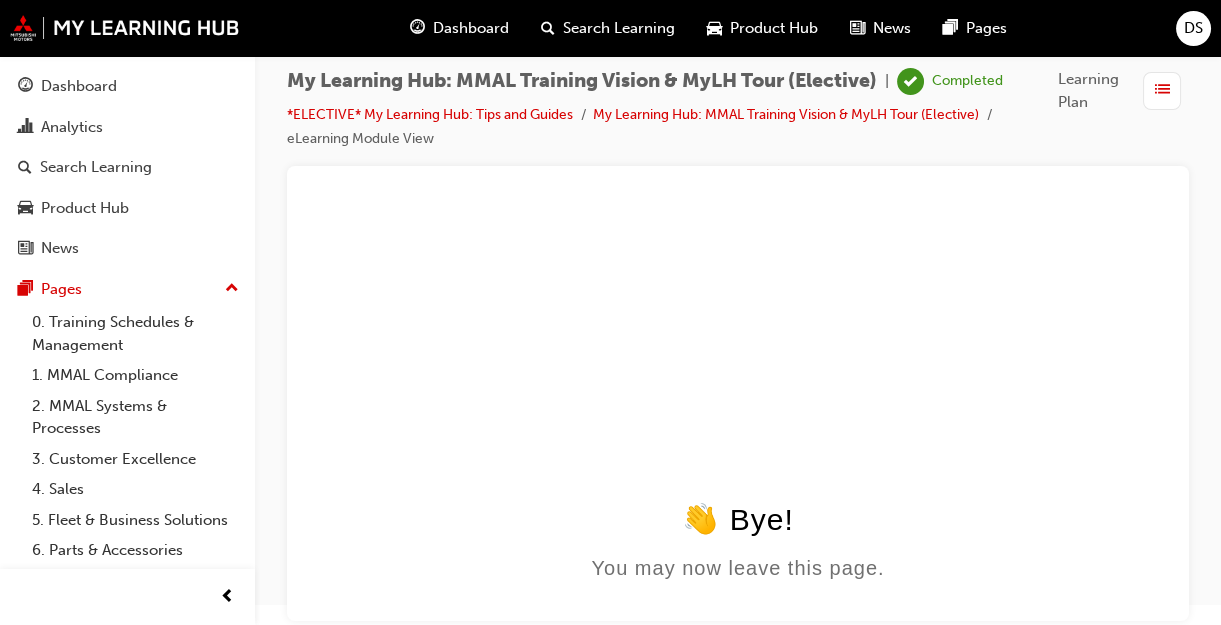 click on "Dashboard" at bounding box center (459, 28) 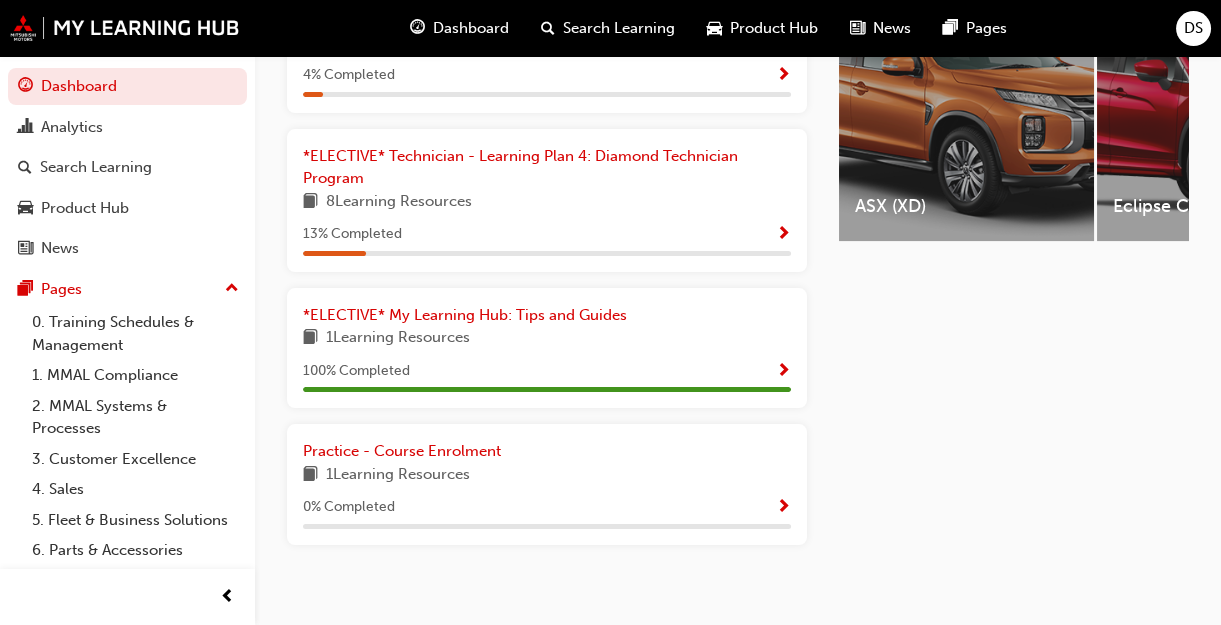 scroll, scrollTop: 861, scrollLeft: 0, axis: vertical 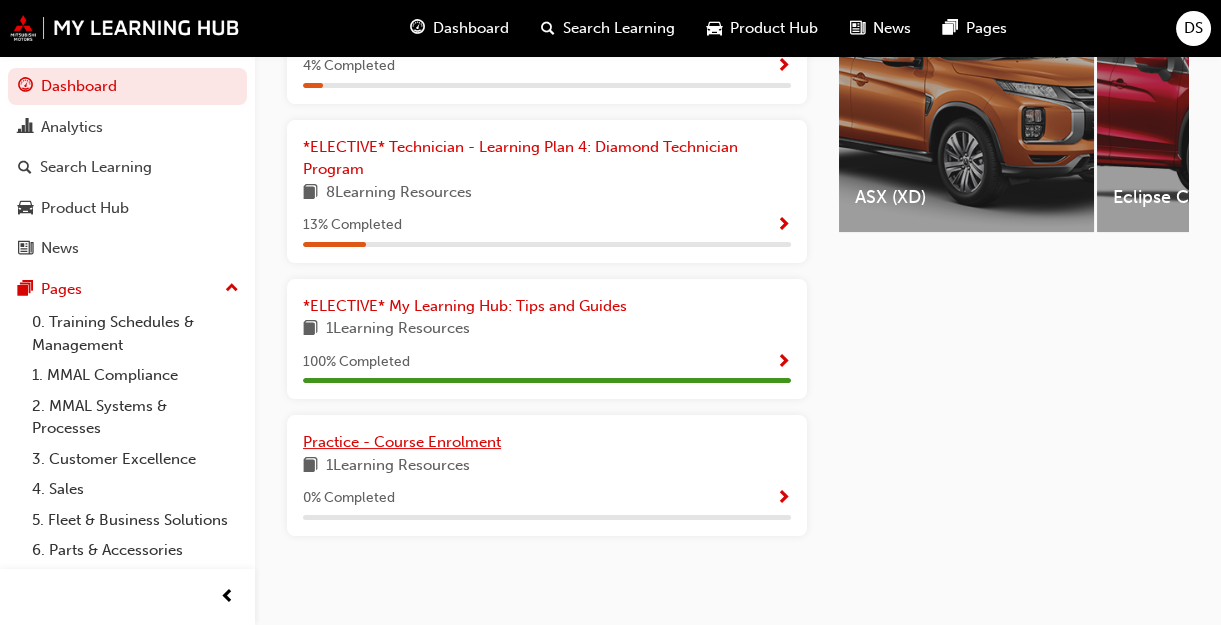 click on "Practice - Course Enrolment" at bounding box center [402, 442] 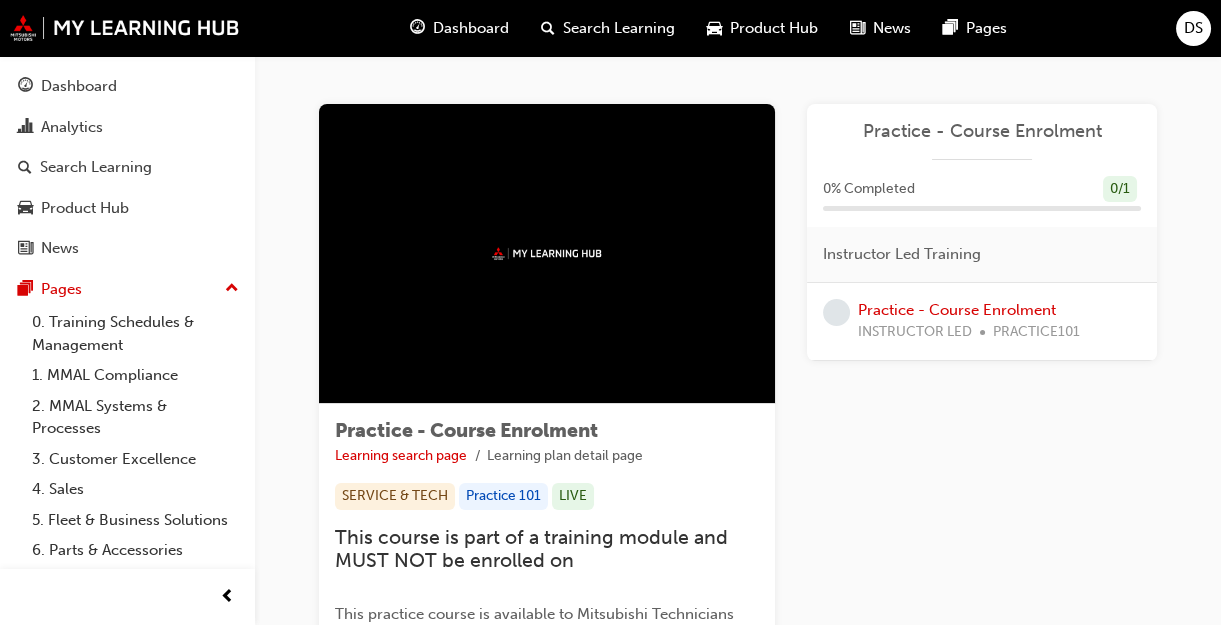 click on "Dashboard" at bounding box center [471, 28] 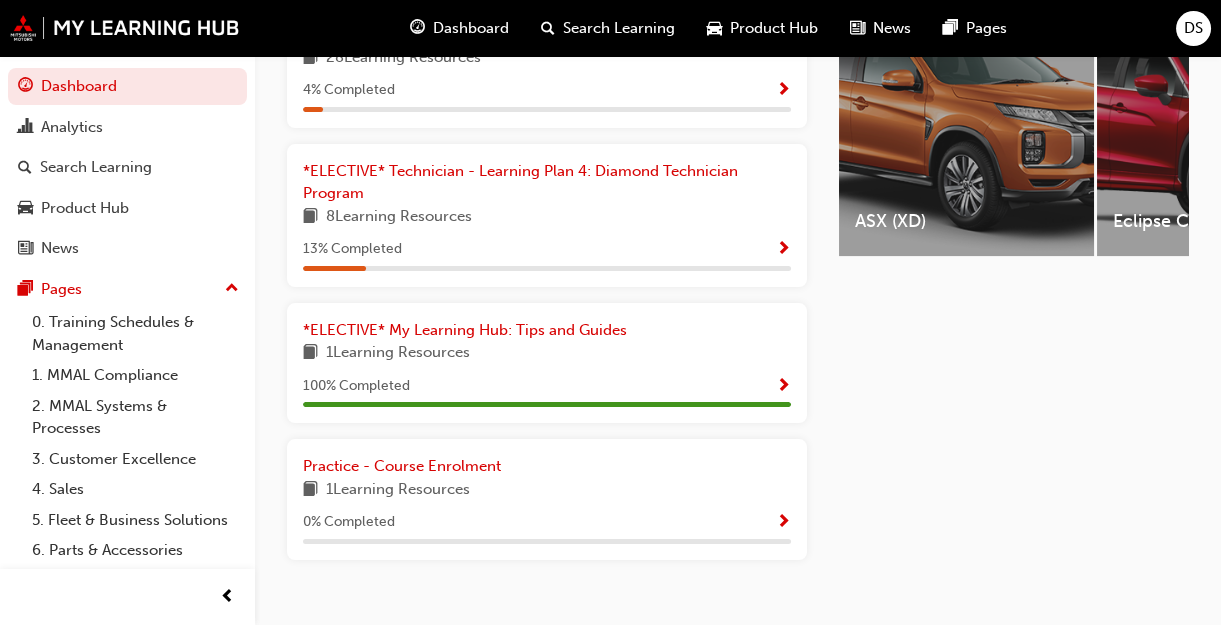 scroll, scrollTop: 872, scrollLeft: 0, axis: vertical 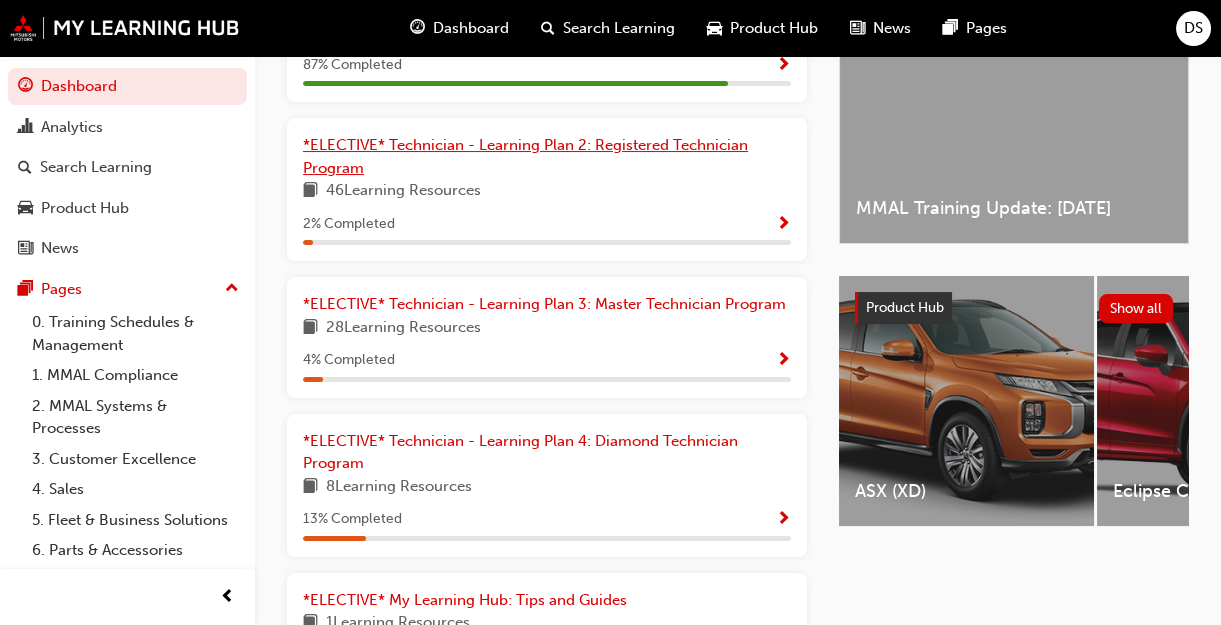 click on "*ELECTIVE* Technician - Learning Plan 2: Registered Technician Program" at bounding box center (525, 156) 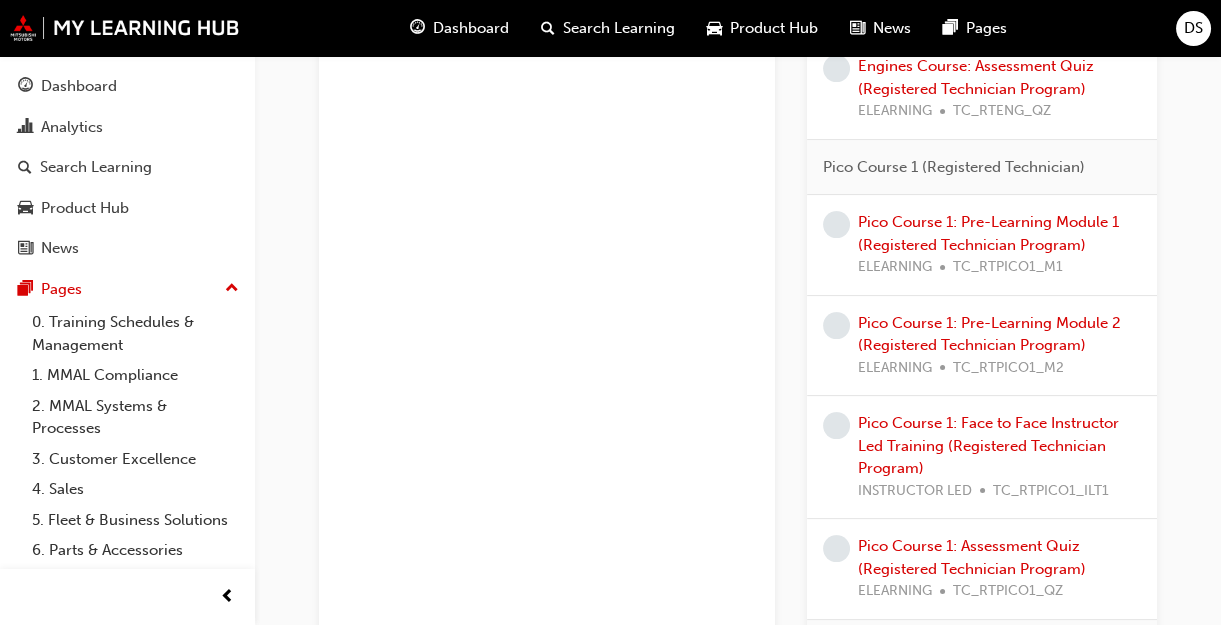 scroll, scrollTop: 0, scrollLeft: 0, axis: both 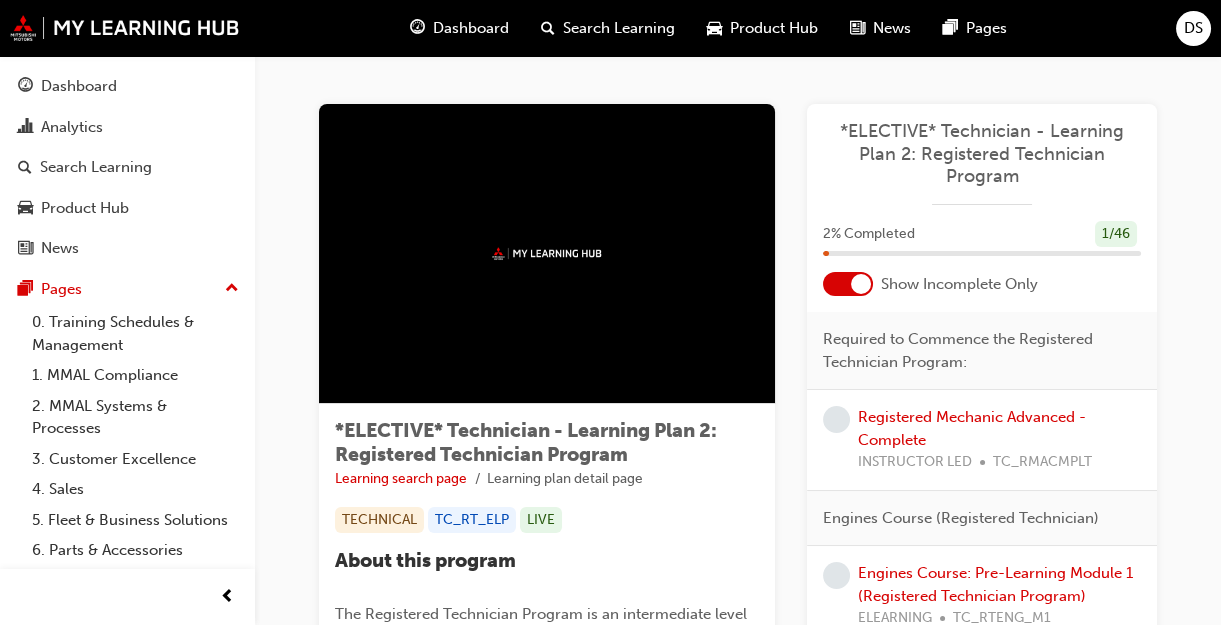 click on "DS" at bounding box center (1193, 28) 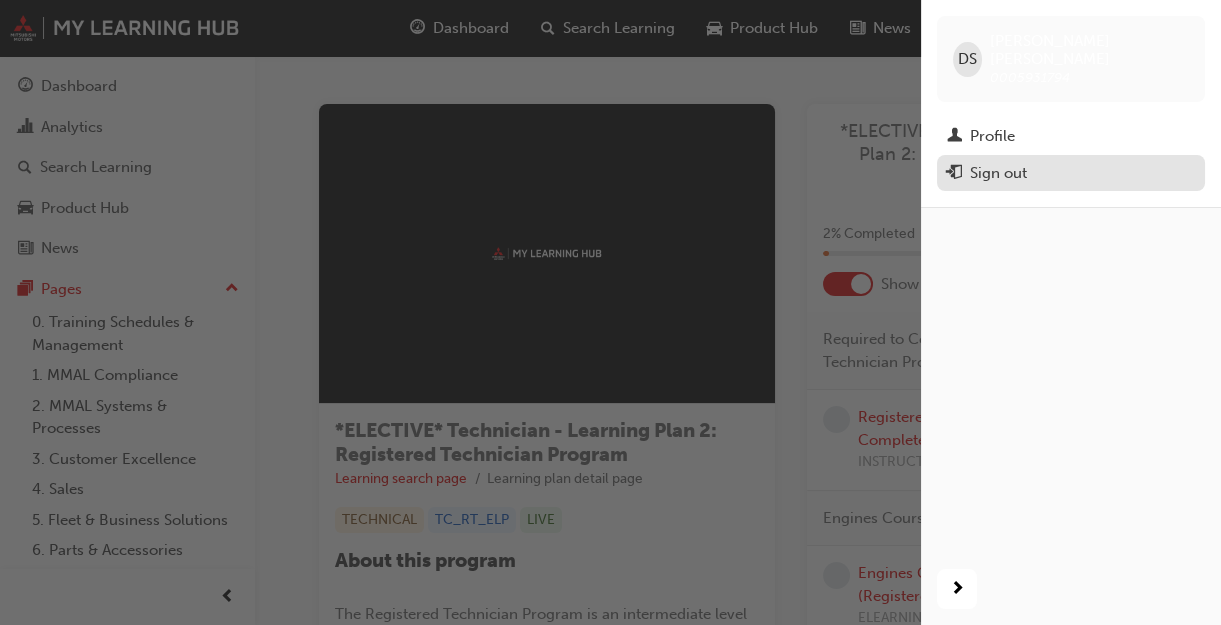 click on "Sign out" at bounding box center (1071, 173) 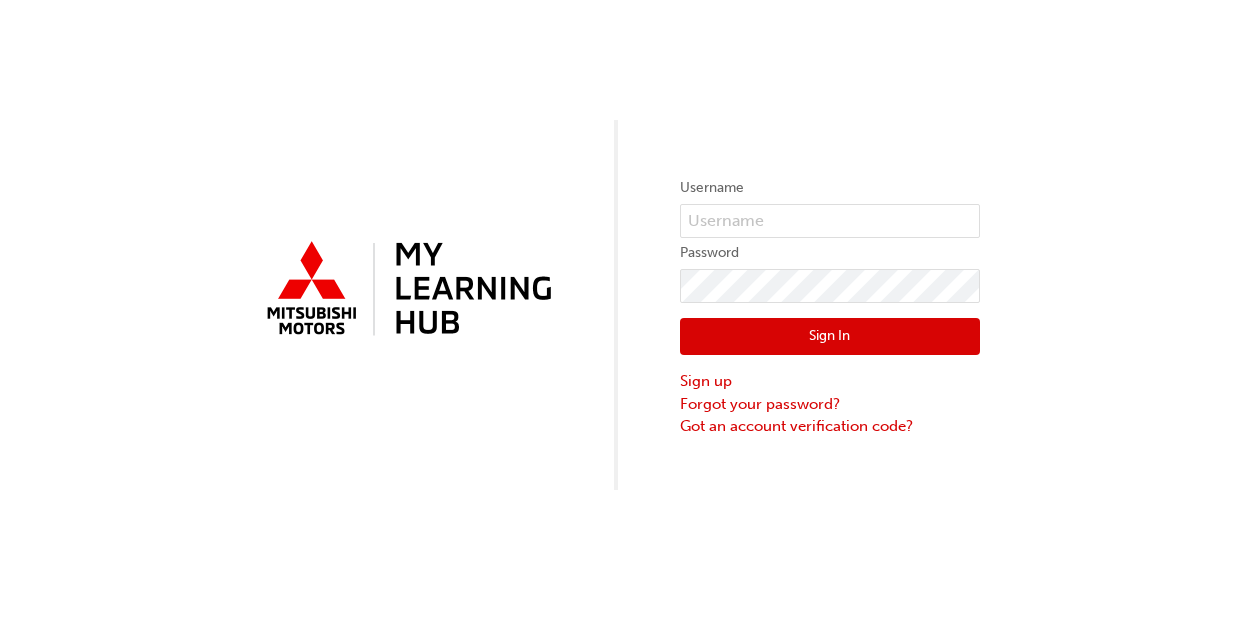 scroll, scrollTop: 0, scrollLeft: 0, axis: both 